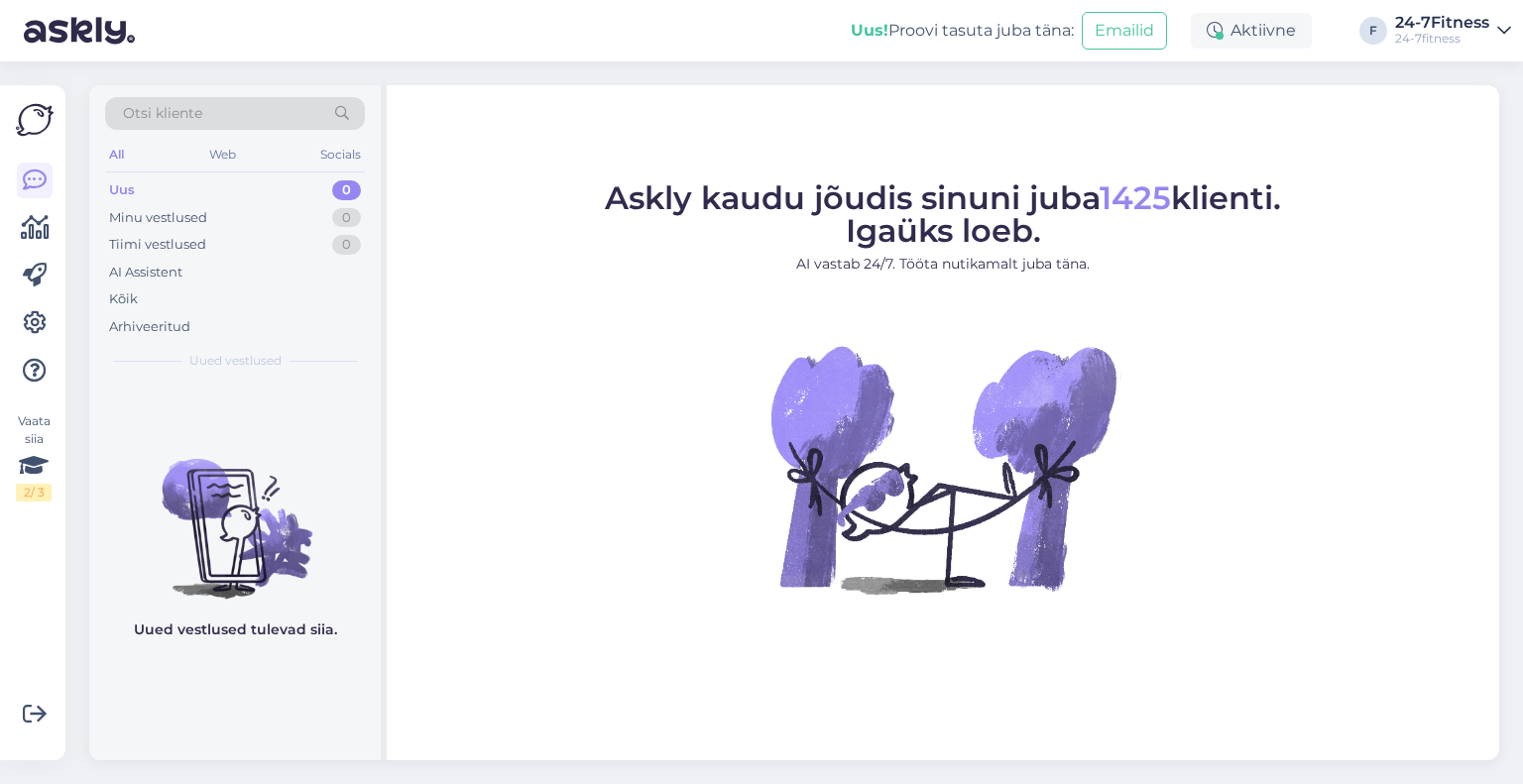 scroll, scrollTop: 0, scrollLeft: 0, axis: both 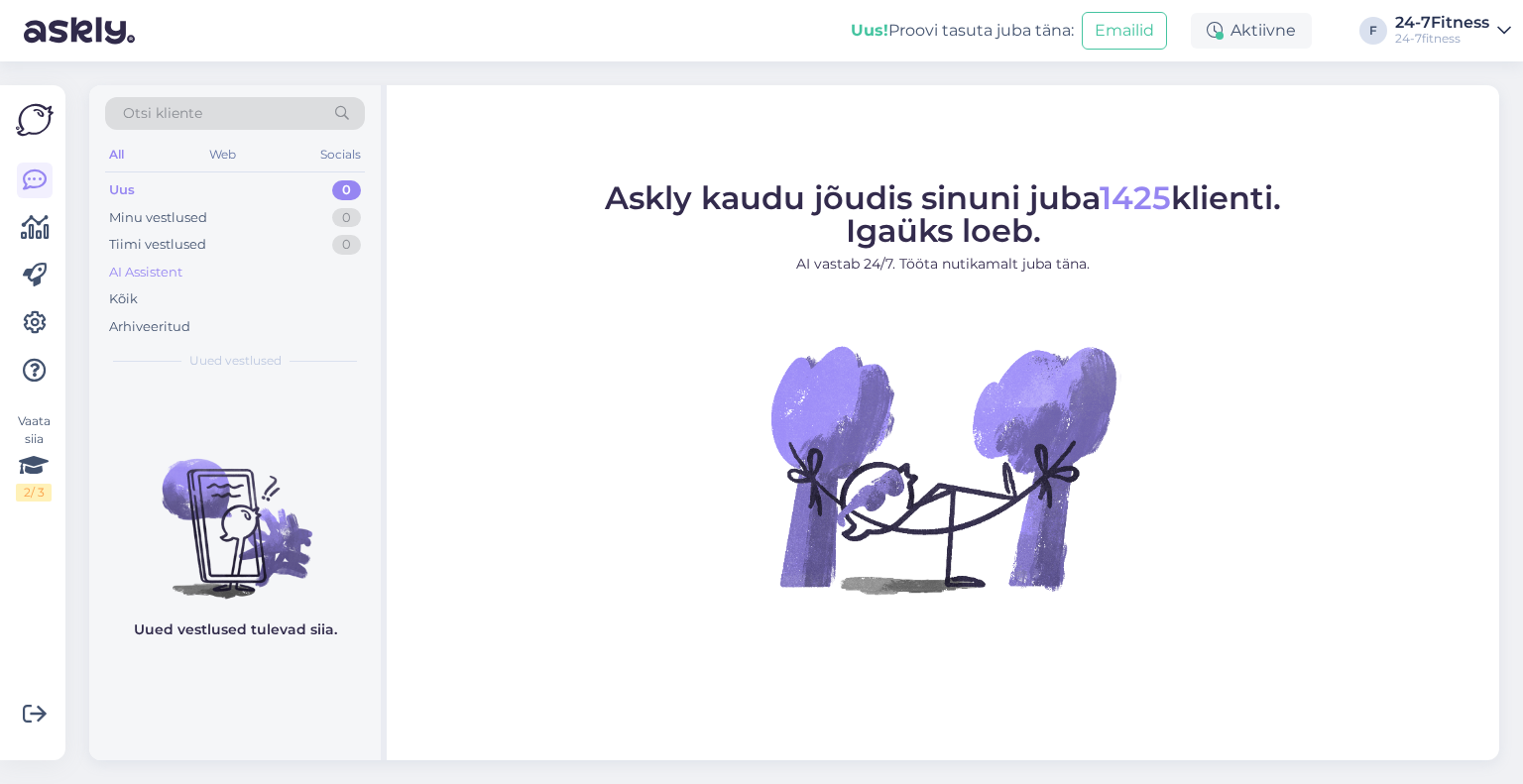 click on "AI Assistent" at bounding box center [235, 273] 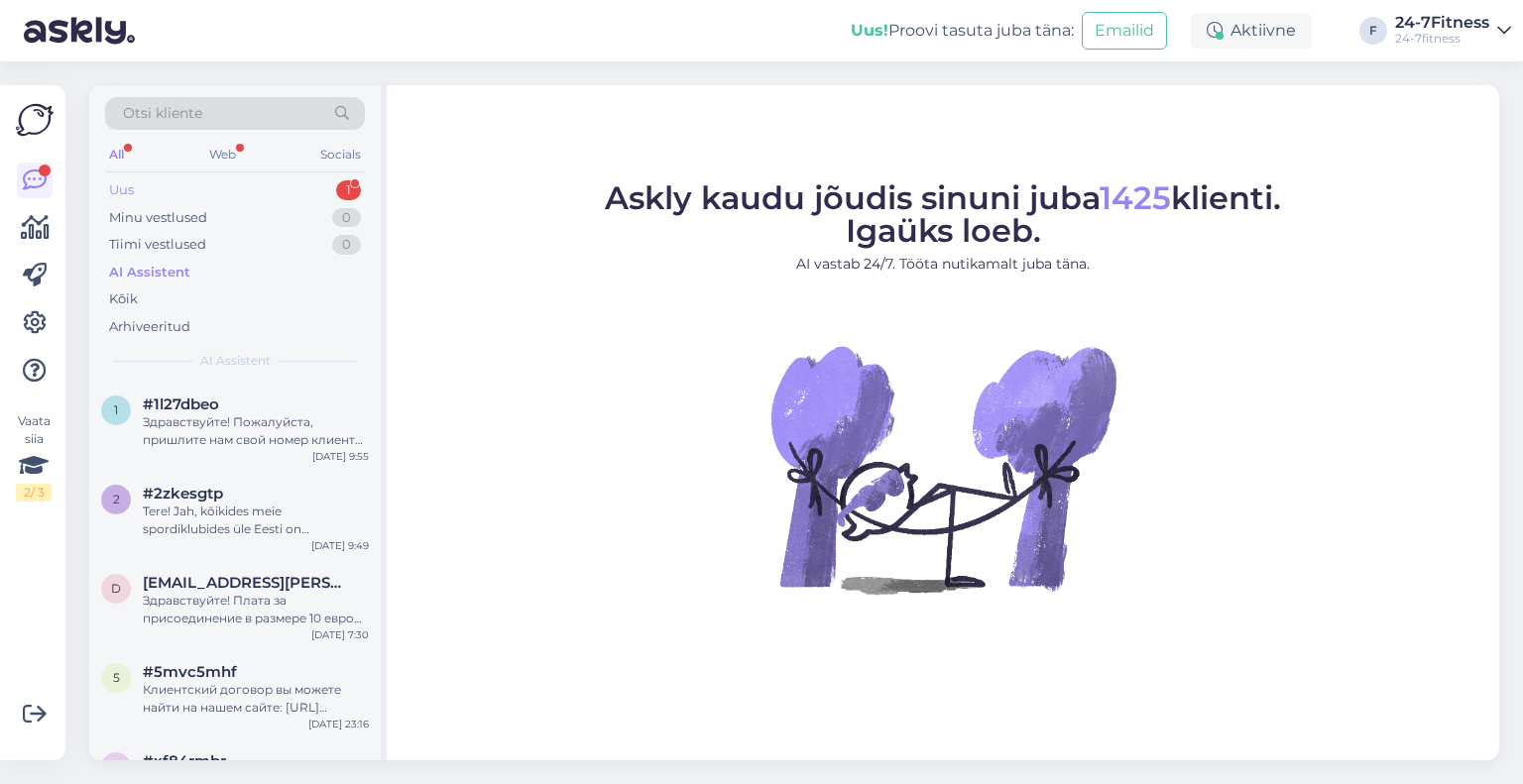 click on "Uus 1" at bounding box center [235, 190] 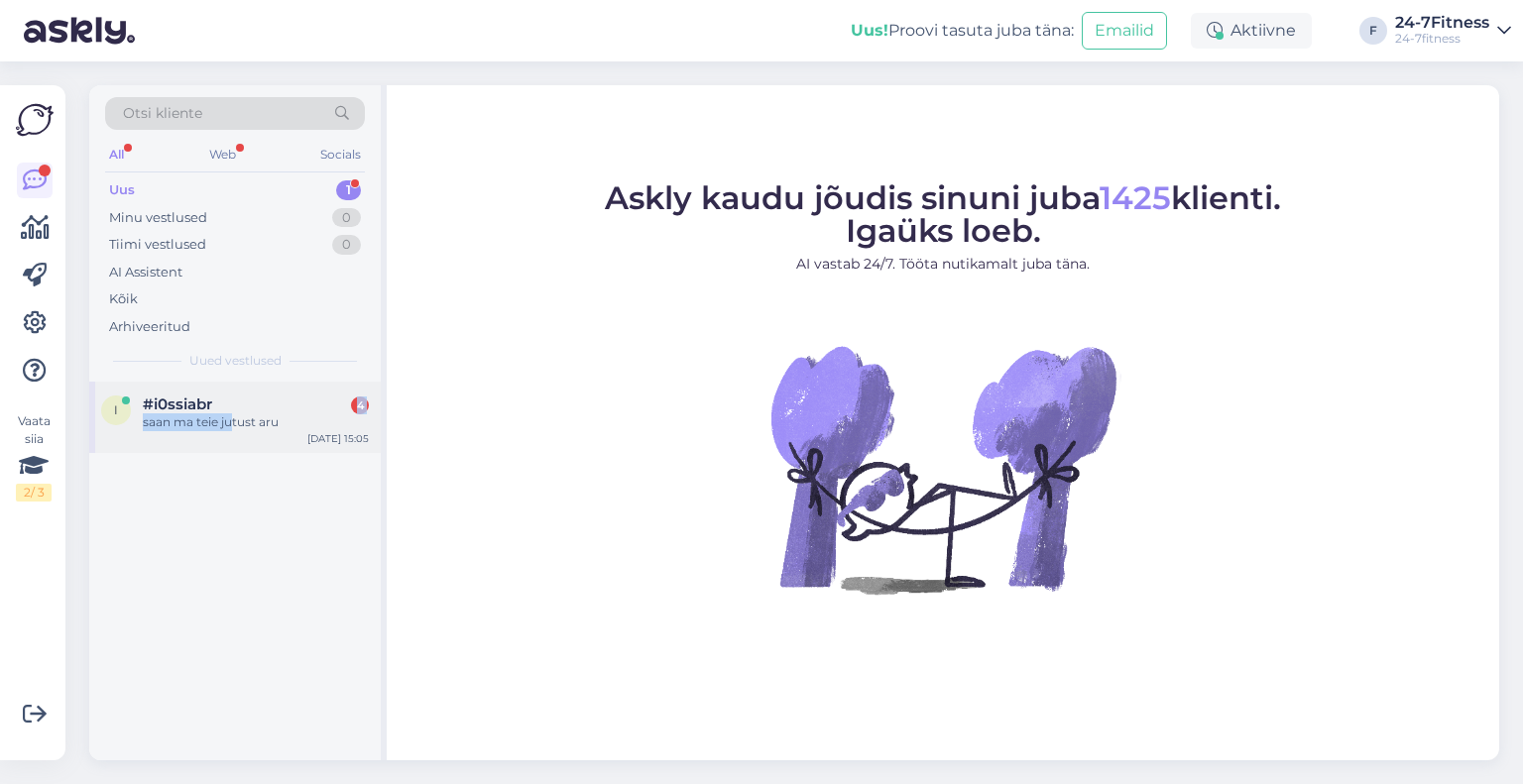drag, startPoint x: 234, startPoint y: 454, endPoint x: 239, endPoint y: 410, distance: 44.28318 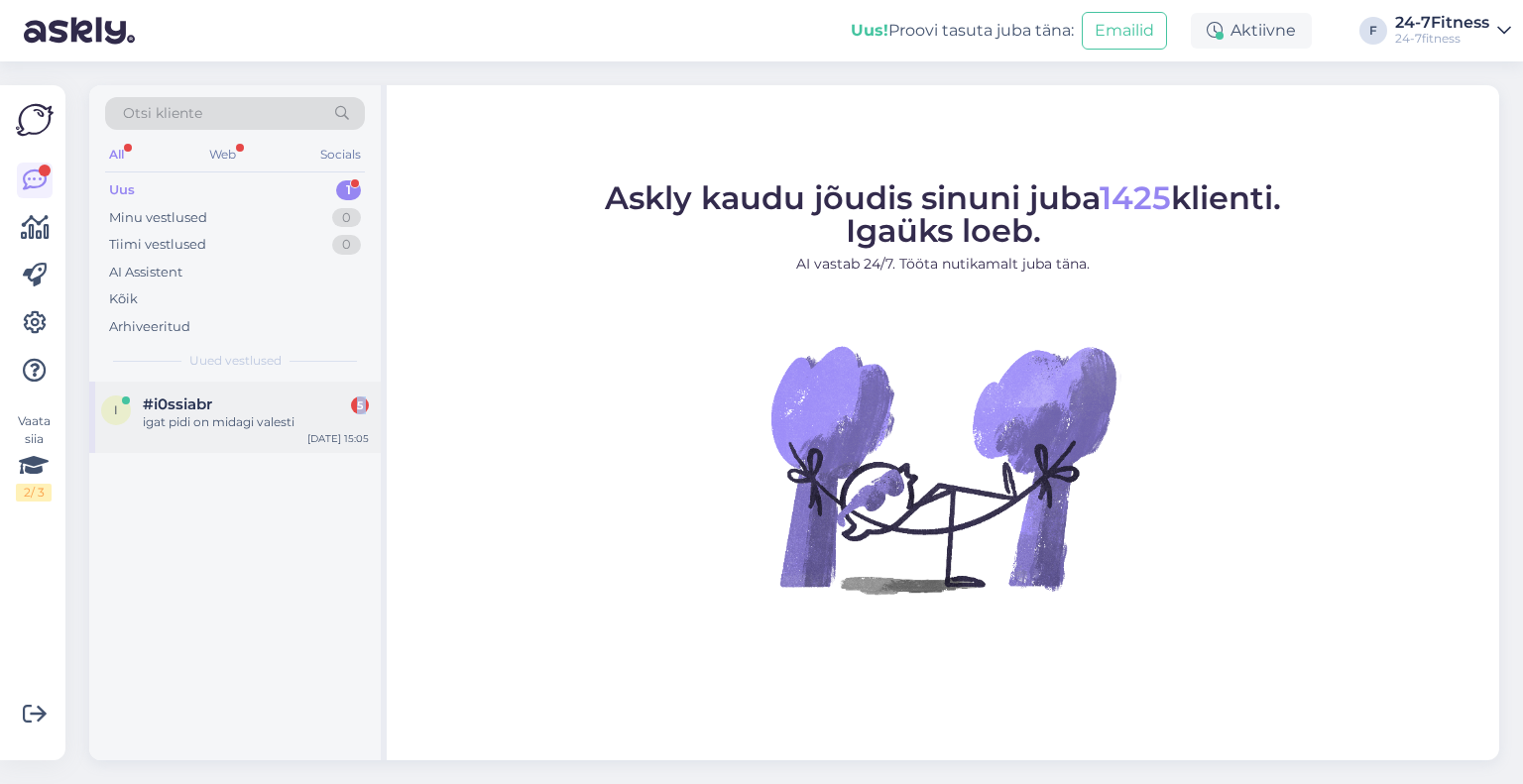 click on "#i0ssiabr 5" at bounding box center [256, 404] 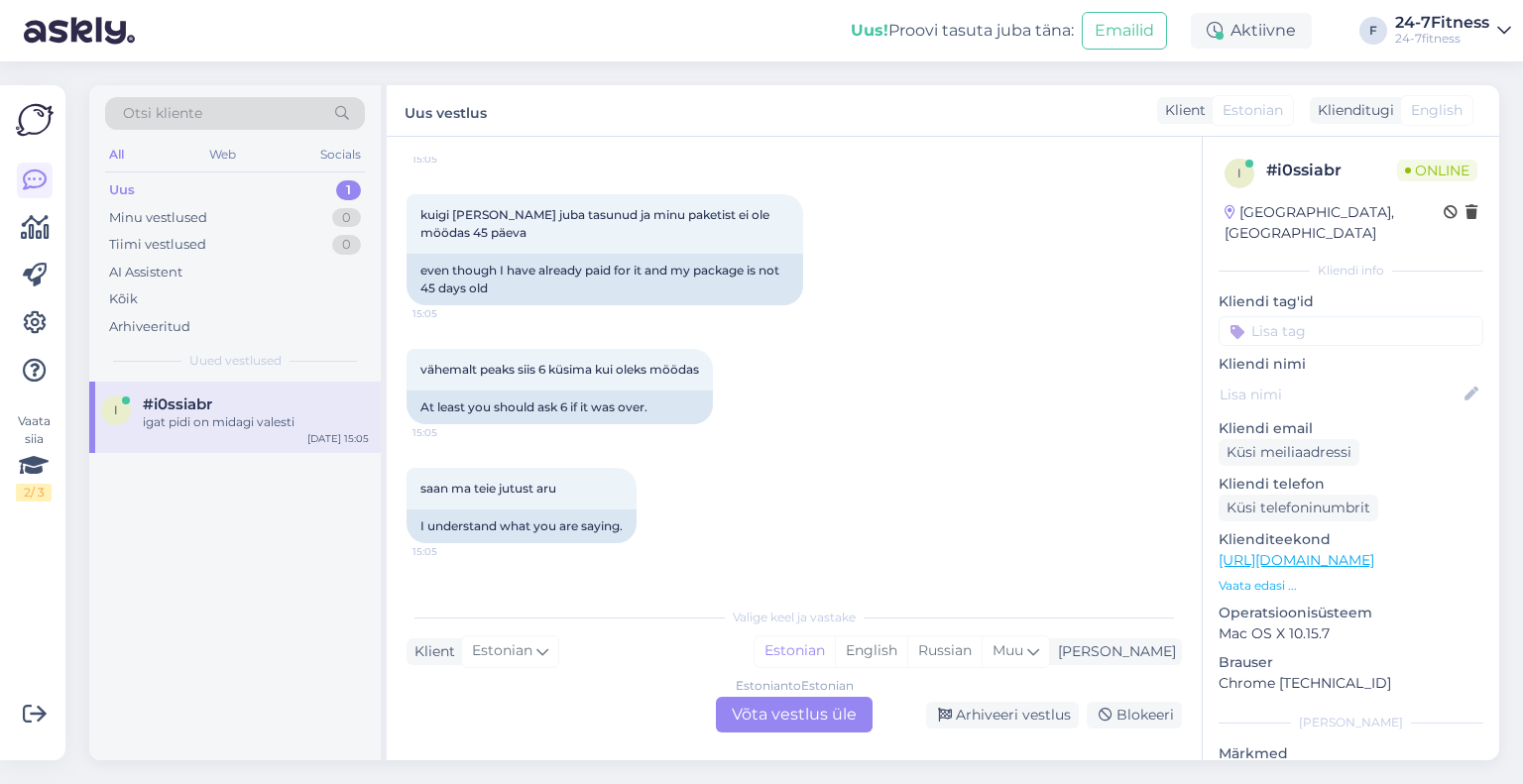 scroll, scrollTop: 1689, scrollLeft: 0, axis: vertical 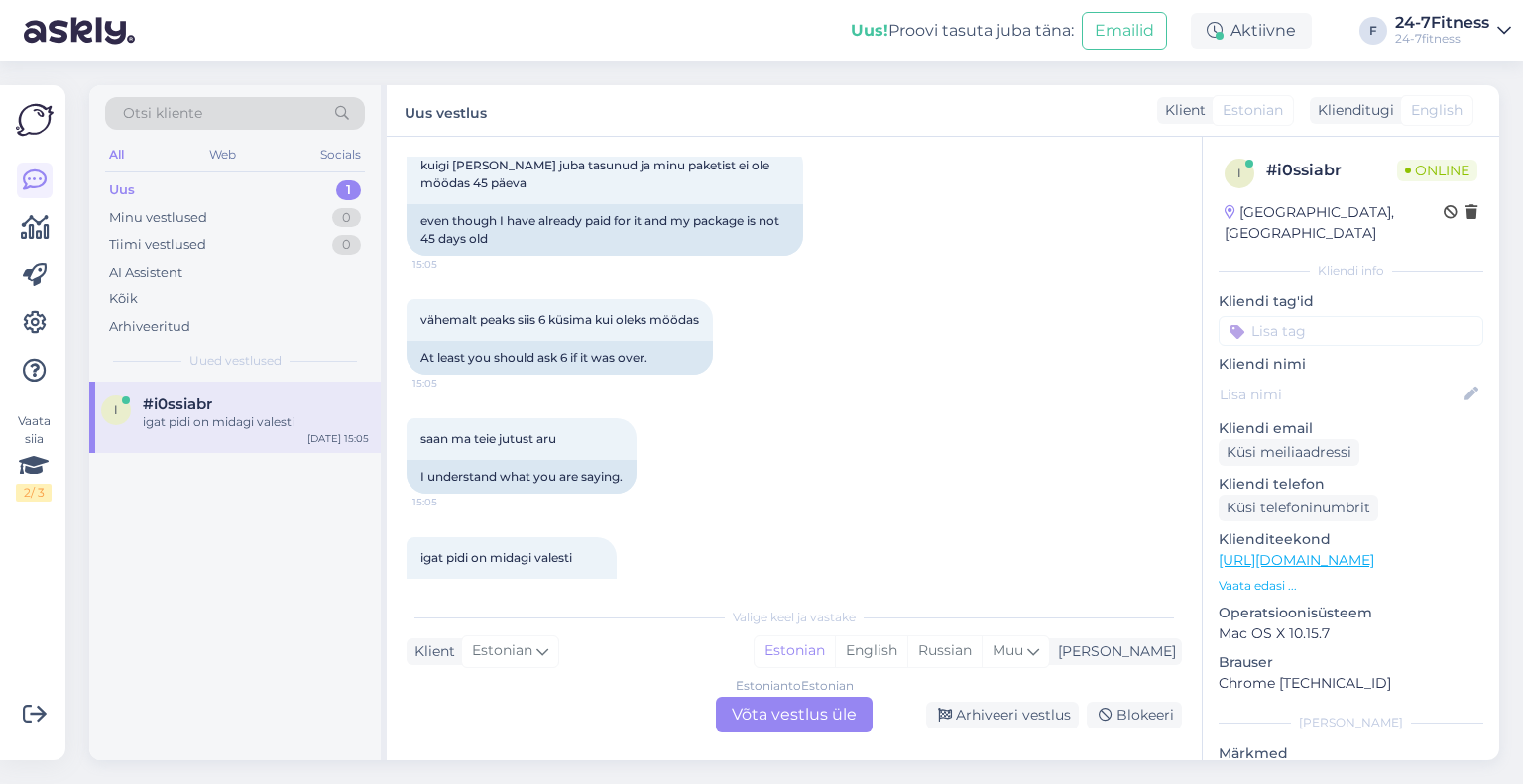 click on "Estonian  to  Estonian Võta vestlus üle" at bounding box center (794, 715) 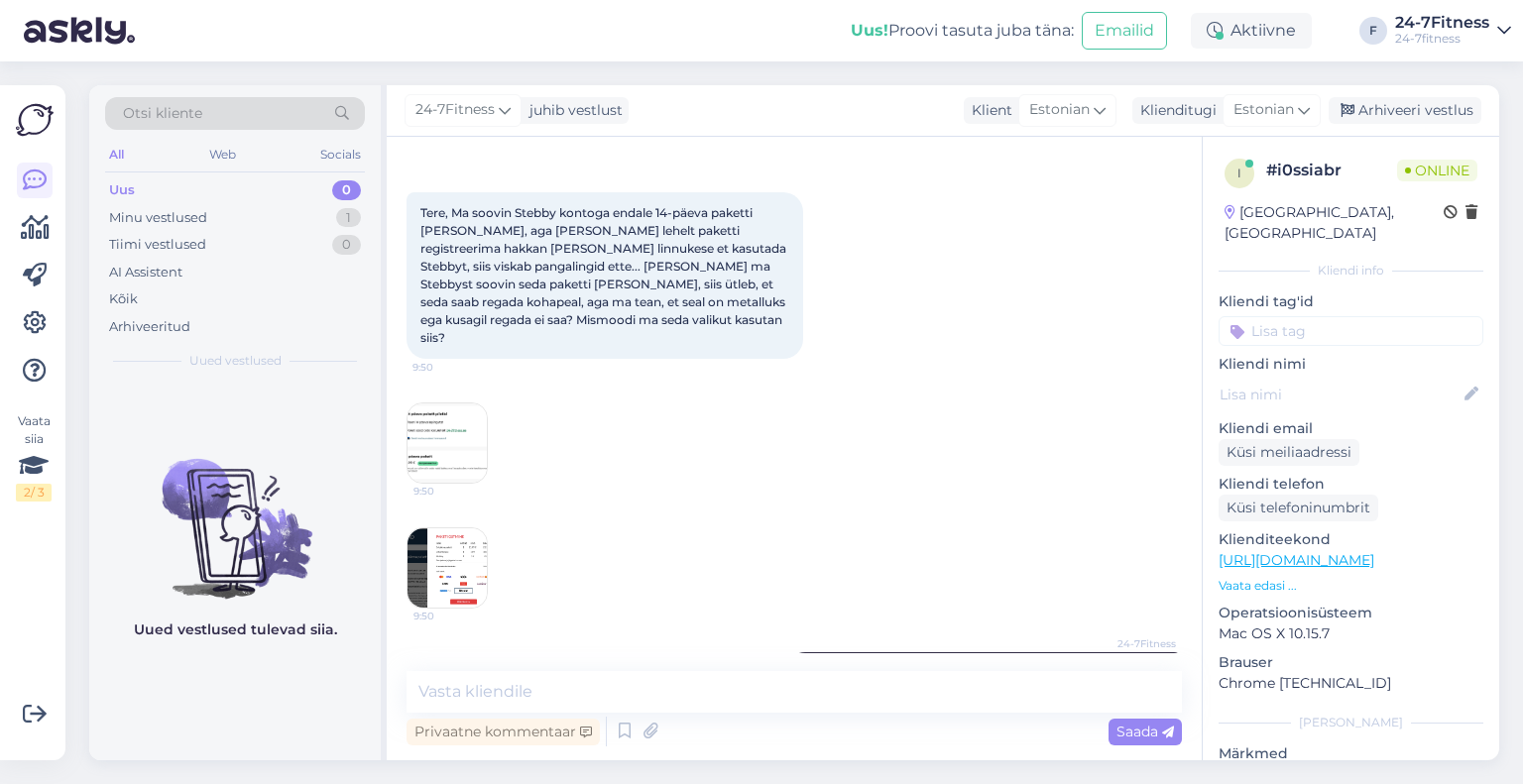 scroll, scrollTop: 74, scrollLeft: 0, axis: vertical 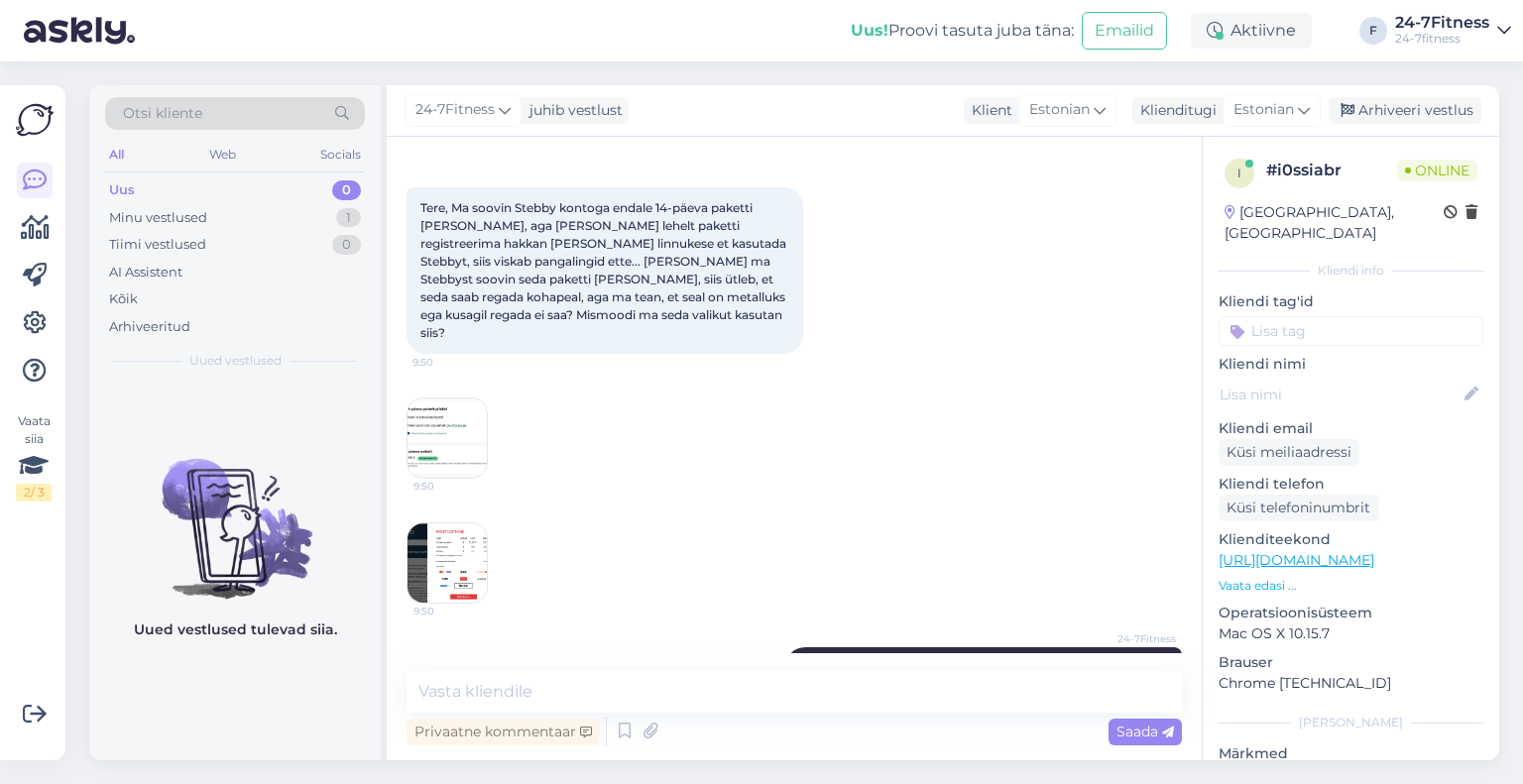 click at bounding box center [447, 438] 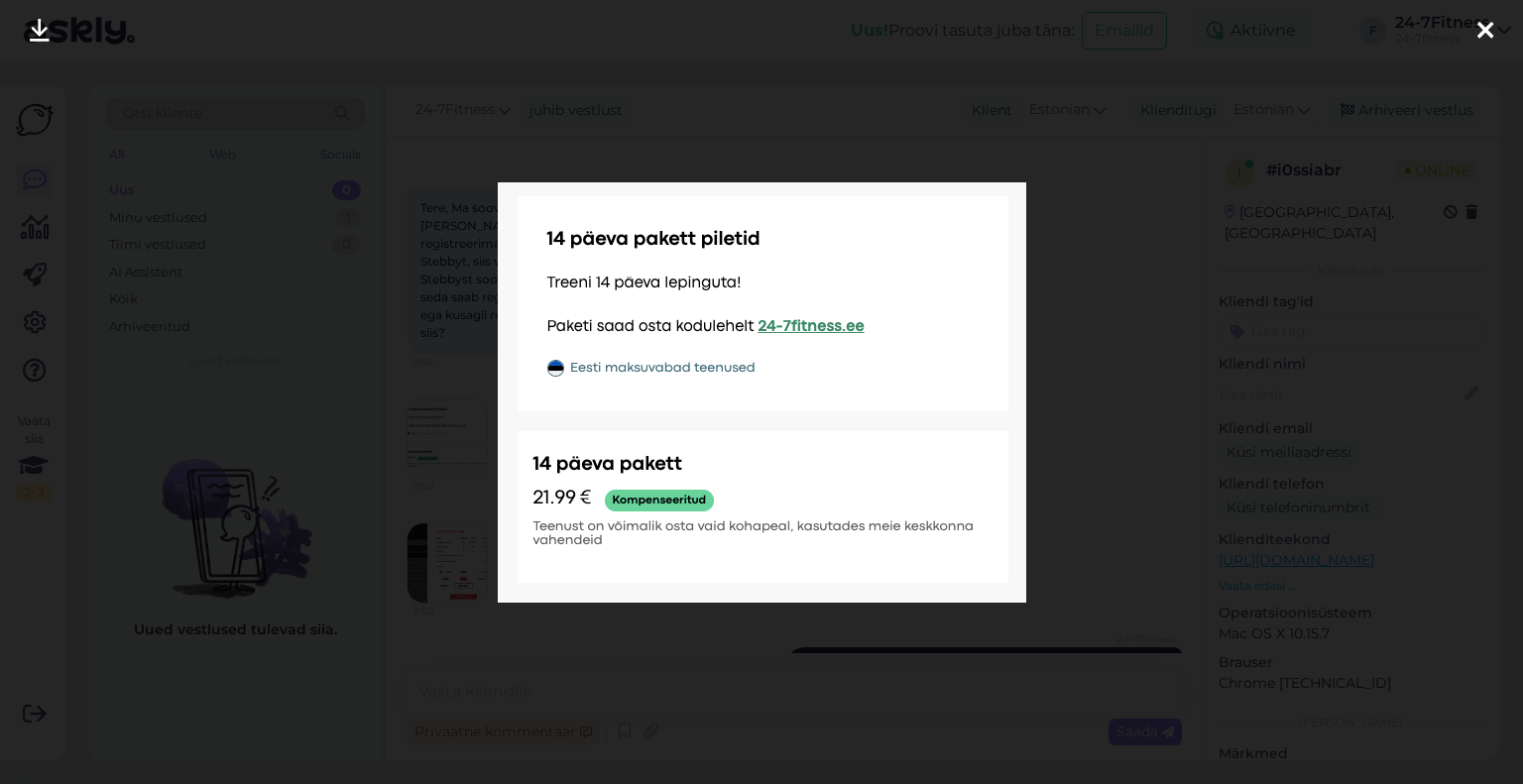 scroll, scrollTop: 1739, scrollLeft: 0, axis: vertical 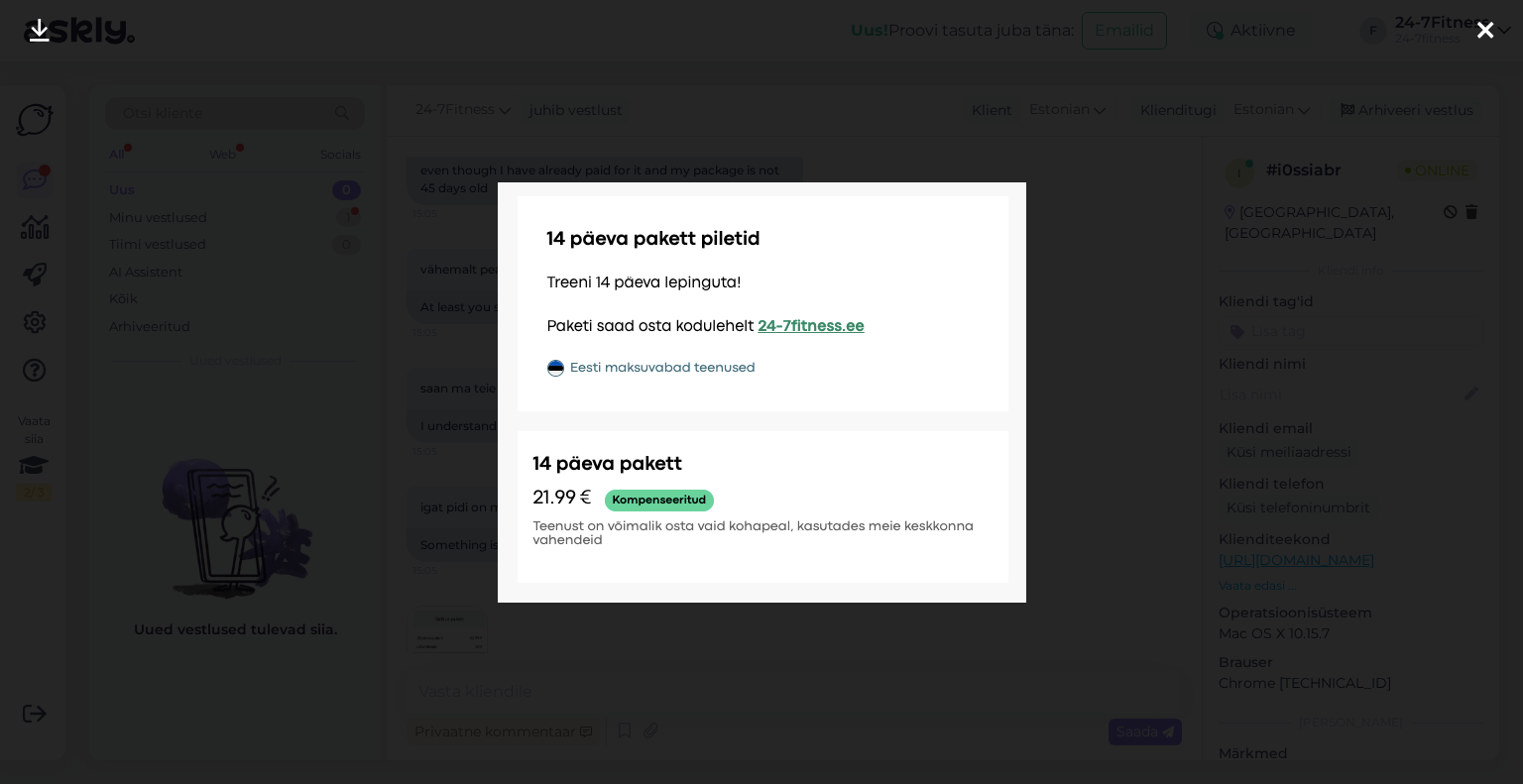click at bounding box center [762, 392] 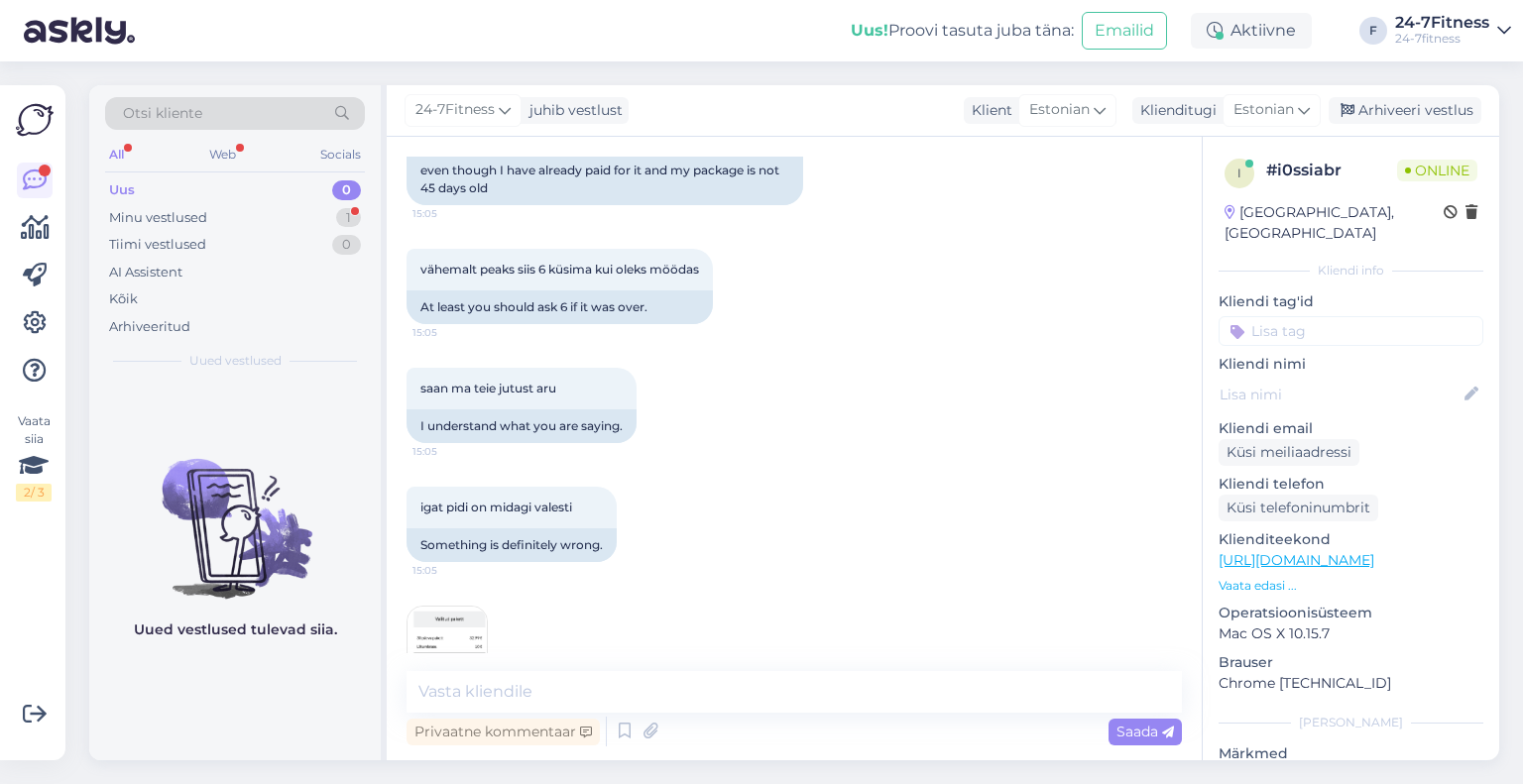 click at bounding box center [447, 646] 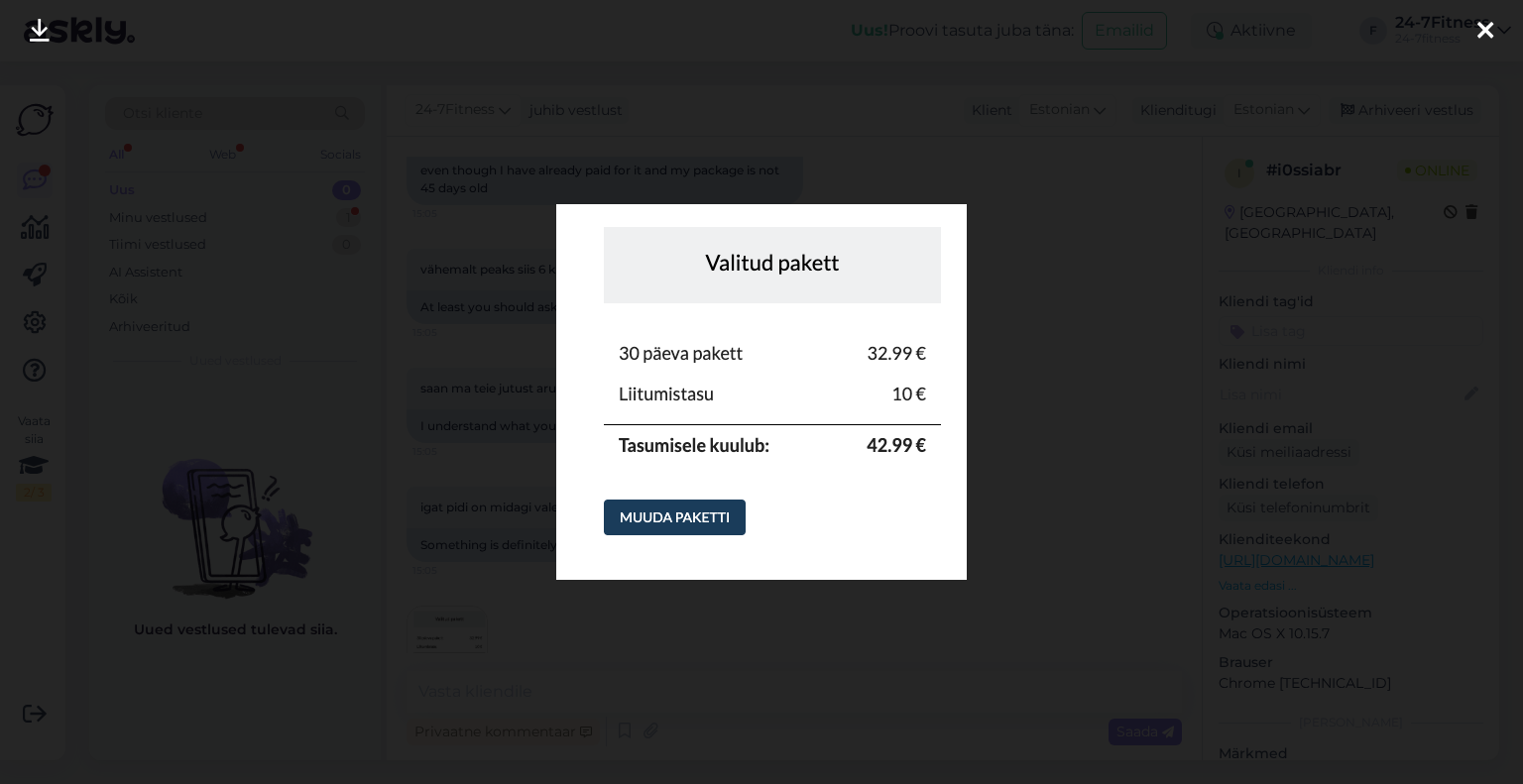 click at bounding box center (762, 392) 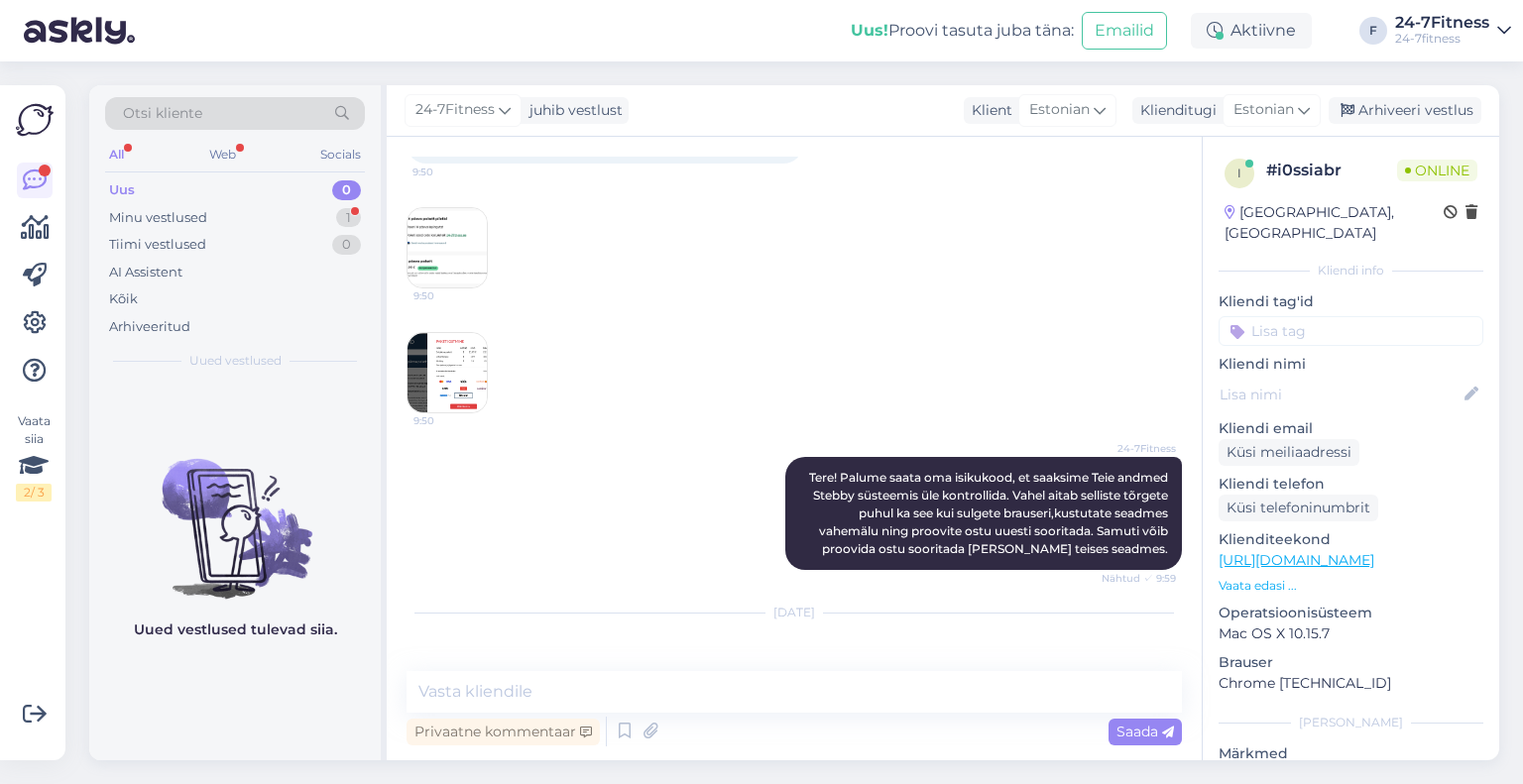 scroll, scrollTop: 343, scrollLeft: 0, axis: vertical 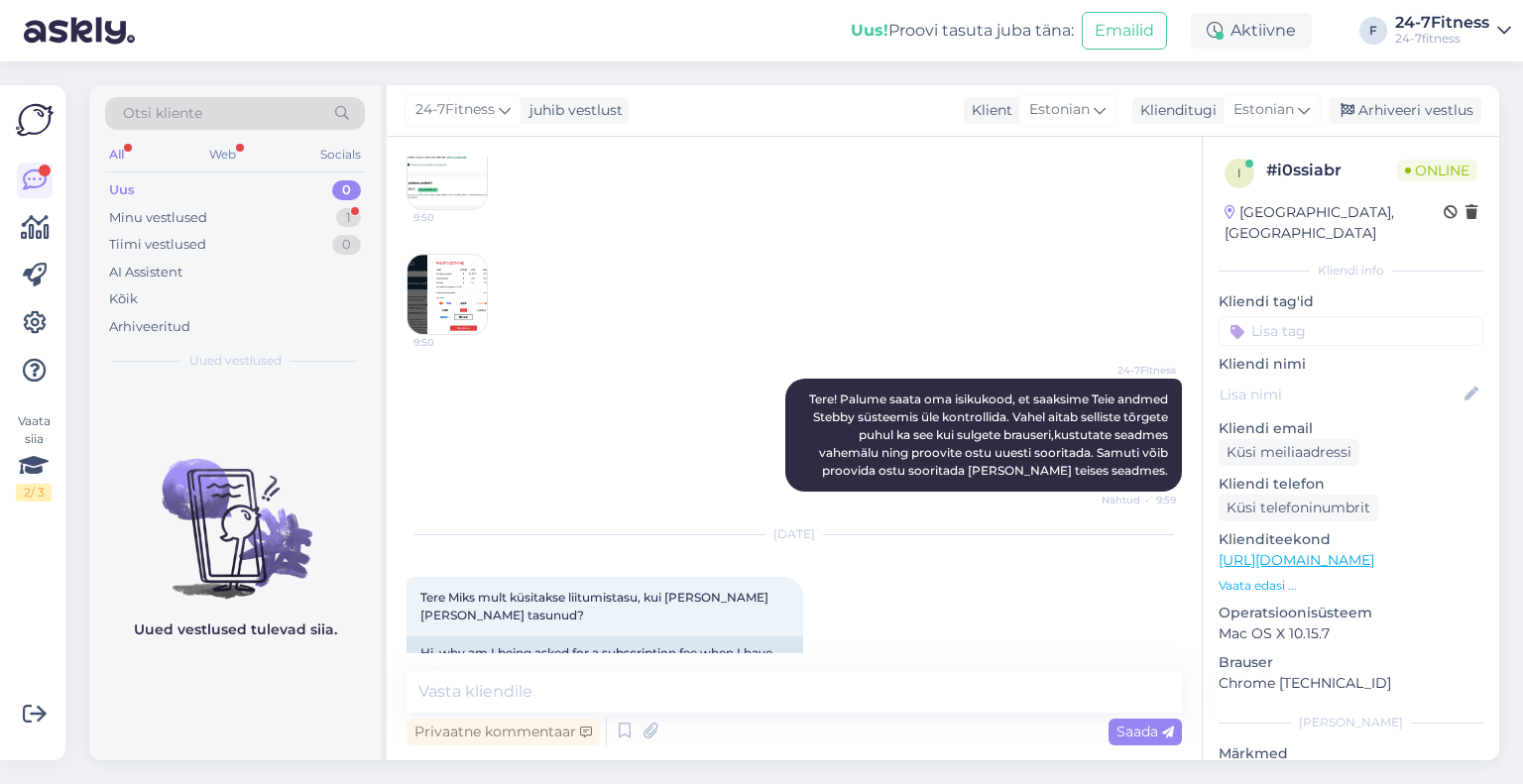click at bounding box center [447, 294] 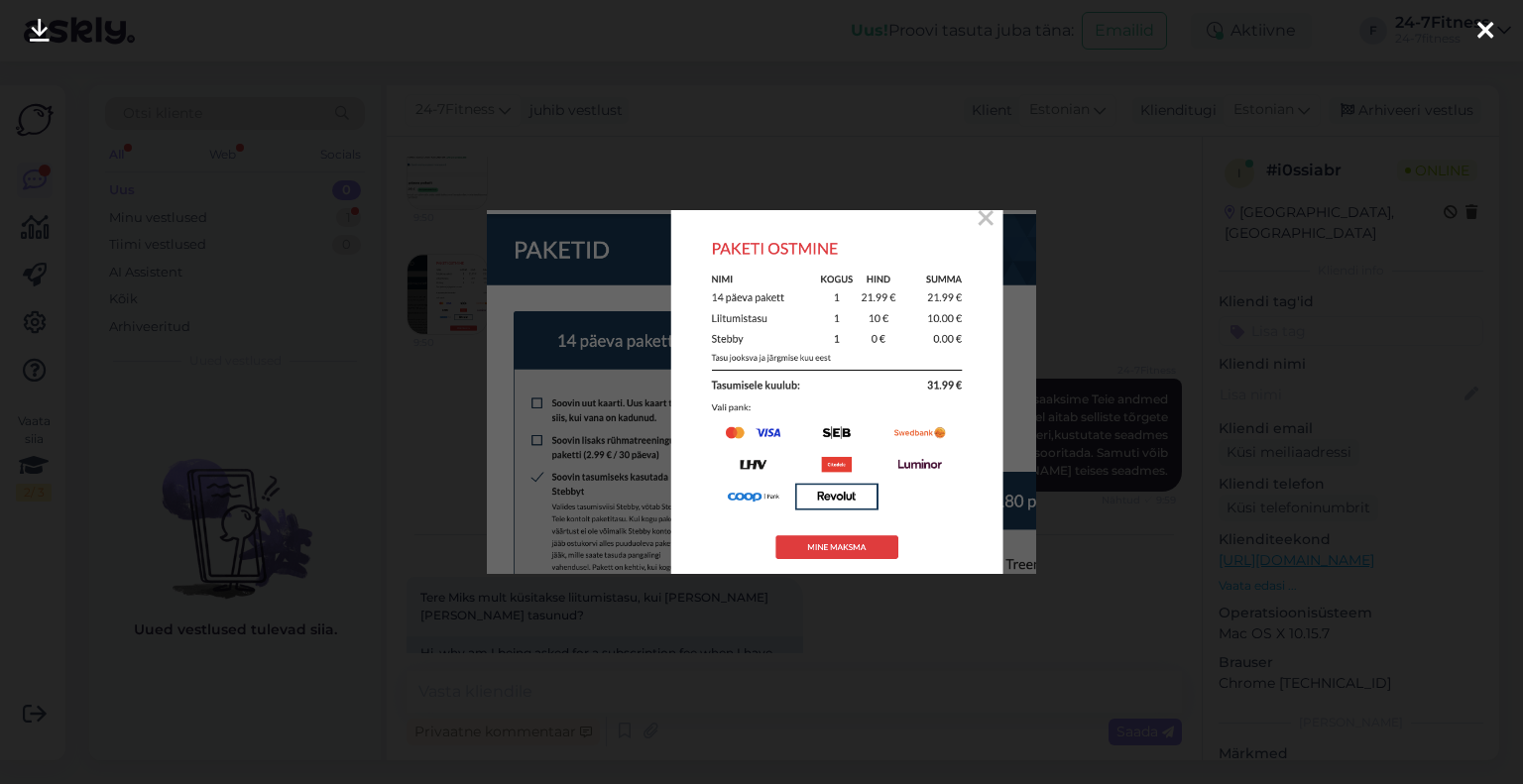 click at bounding box center (762, 392) 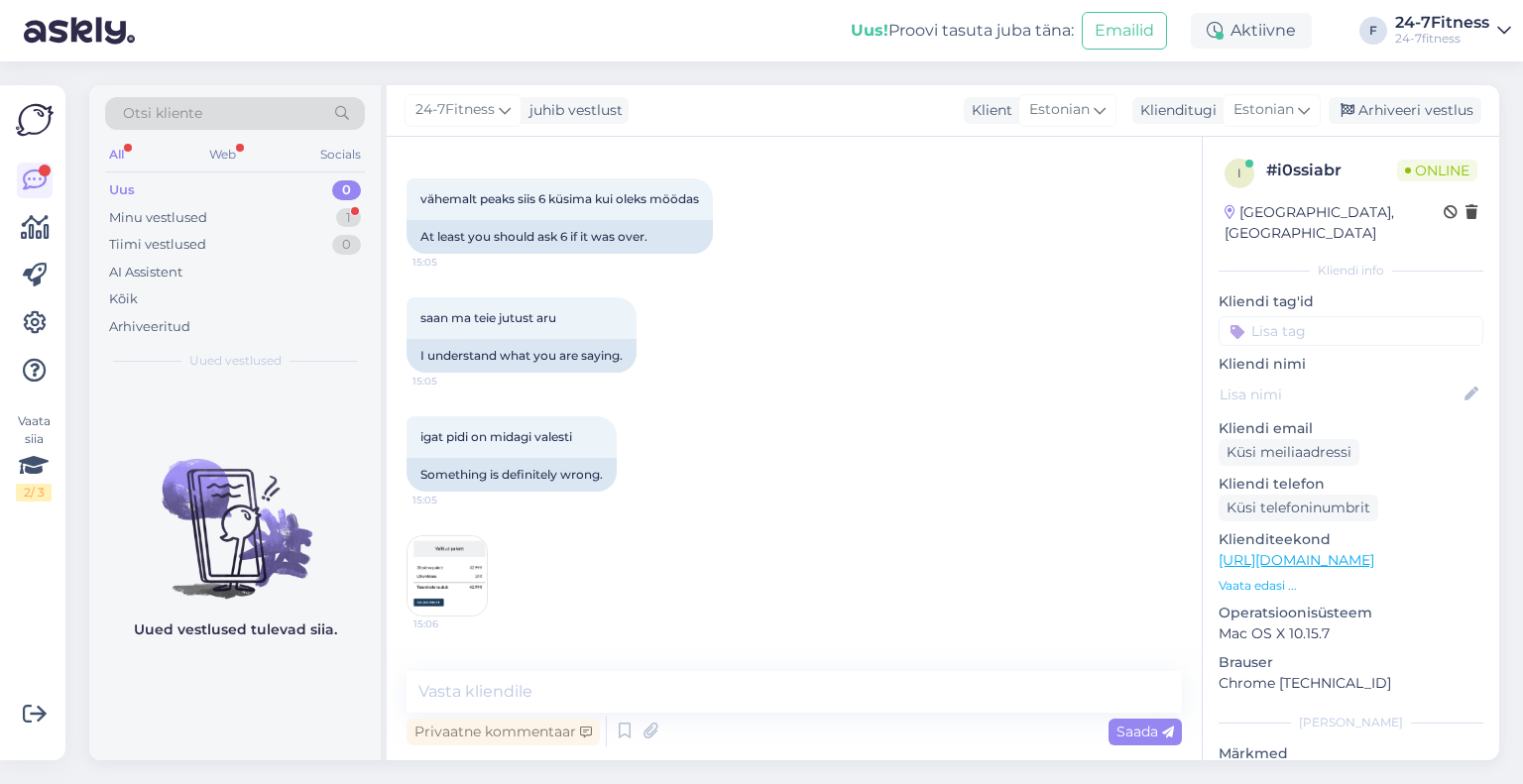 scroll, scrollTop: 1825, scrollLeft: 0, axis: vertical 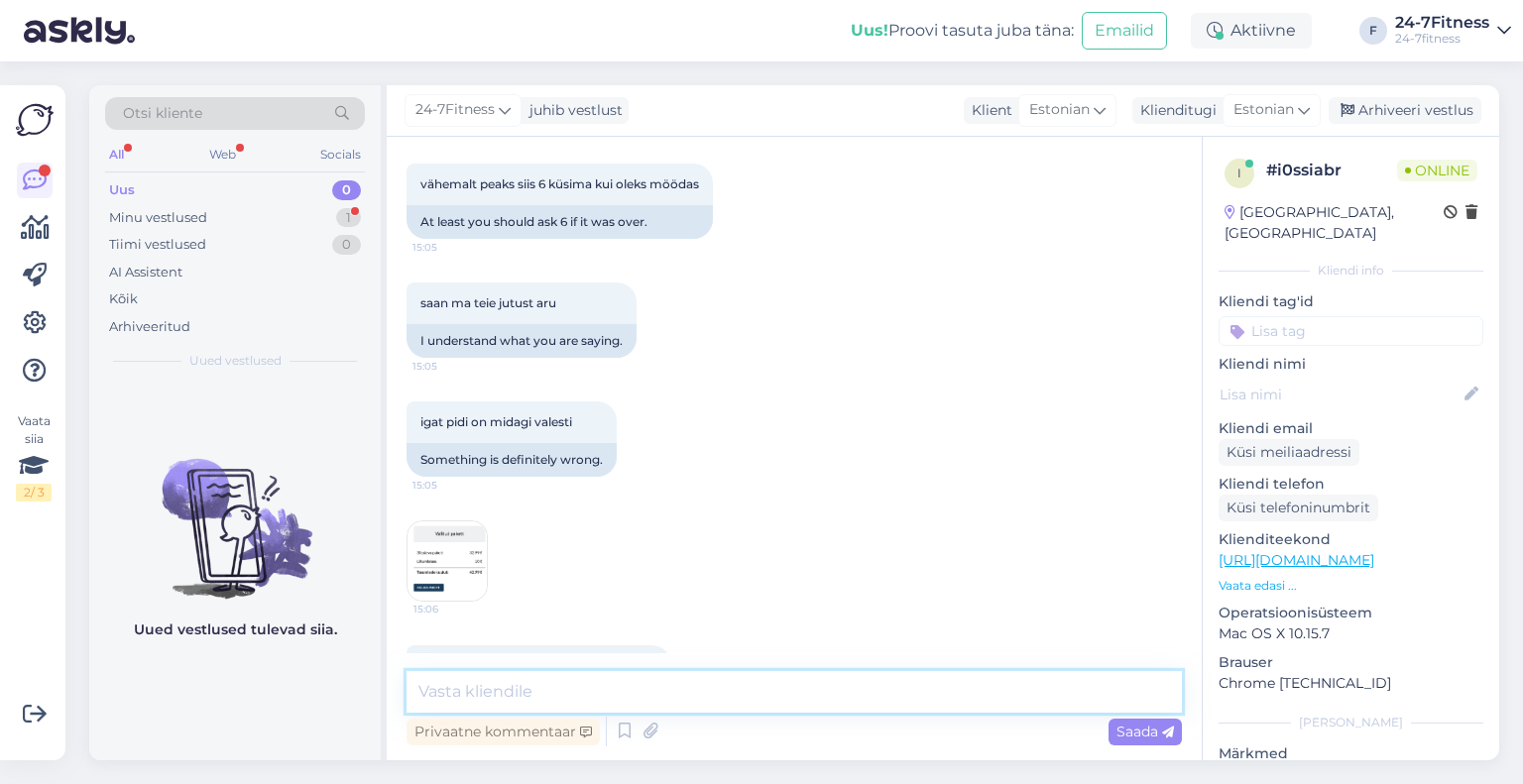 click at bounding box center (794, 692) 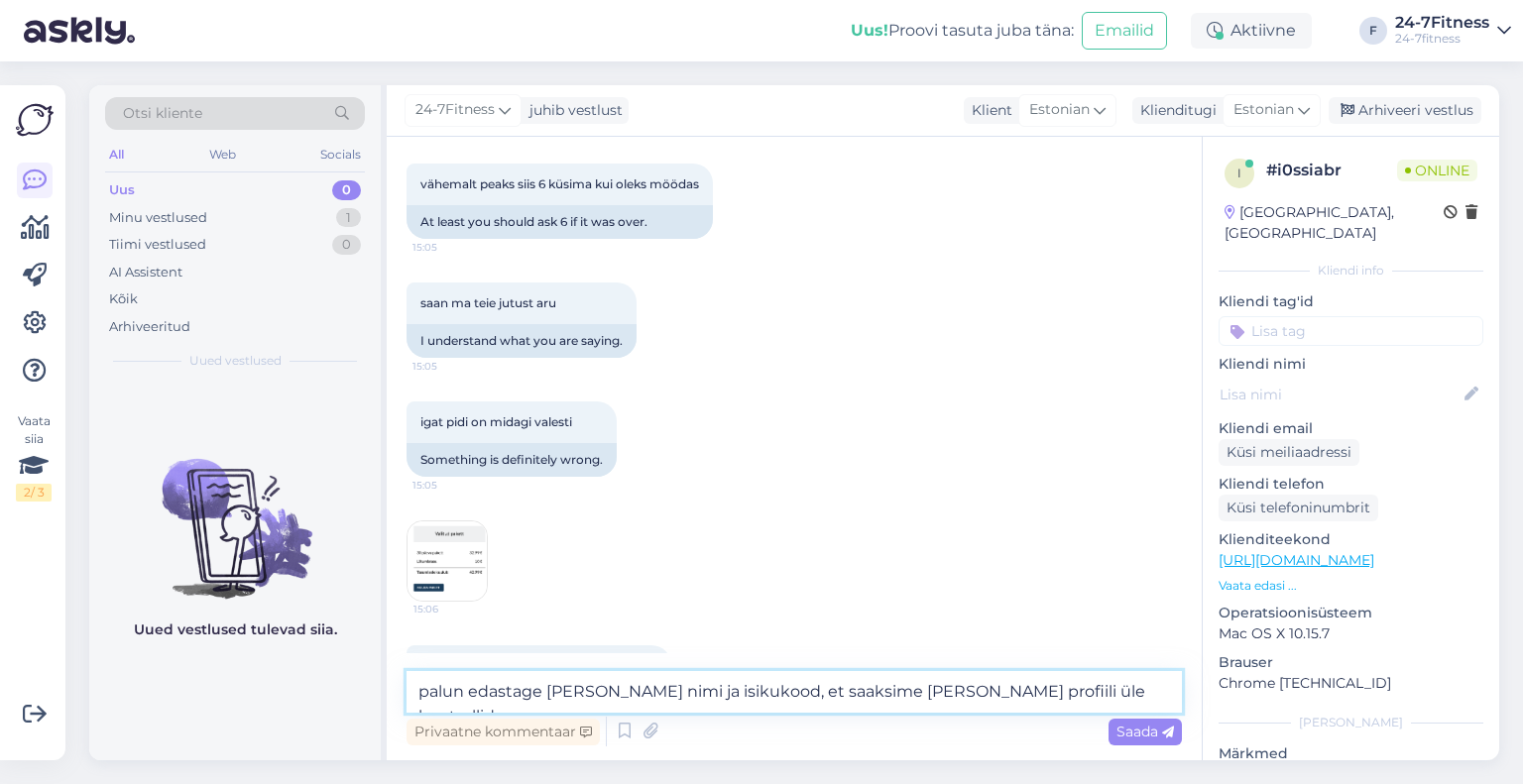 click on "palun edastage [PERSON_NAME] nimi ja isikukood, et saaksime [PERSON_NAME] profiili üle kontrollida." at bounding box center [794, 692] 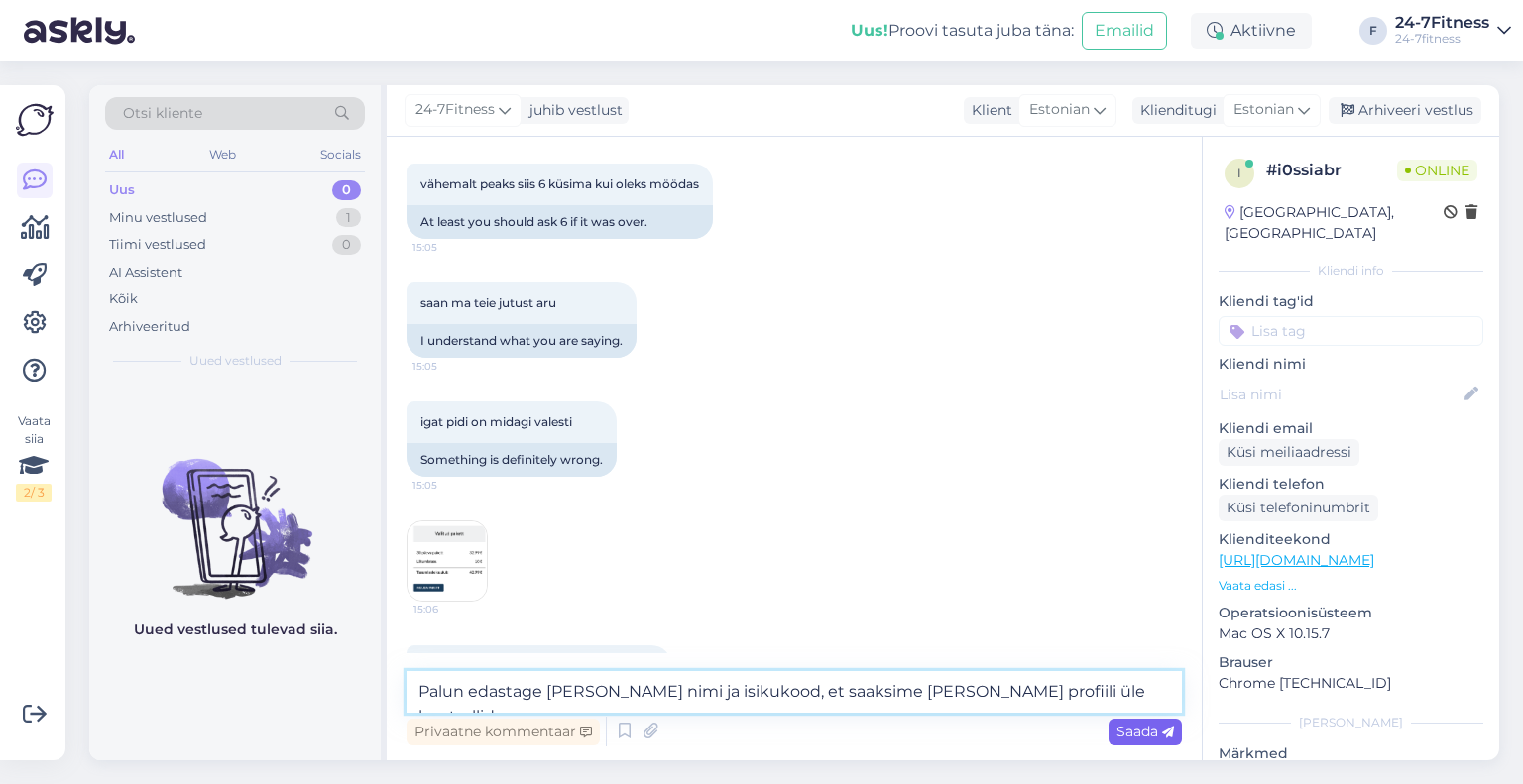 type on "Palun edastage [PERSON_NAME] nimi ja isikukood, et saaksime [PERSON_NAME] profiili üle kontrollida." 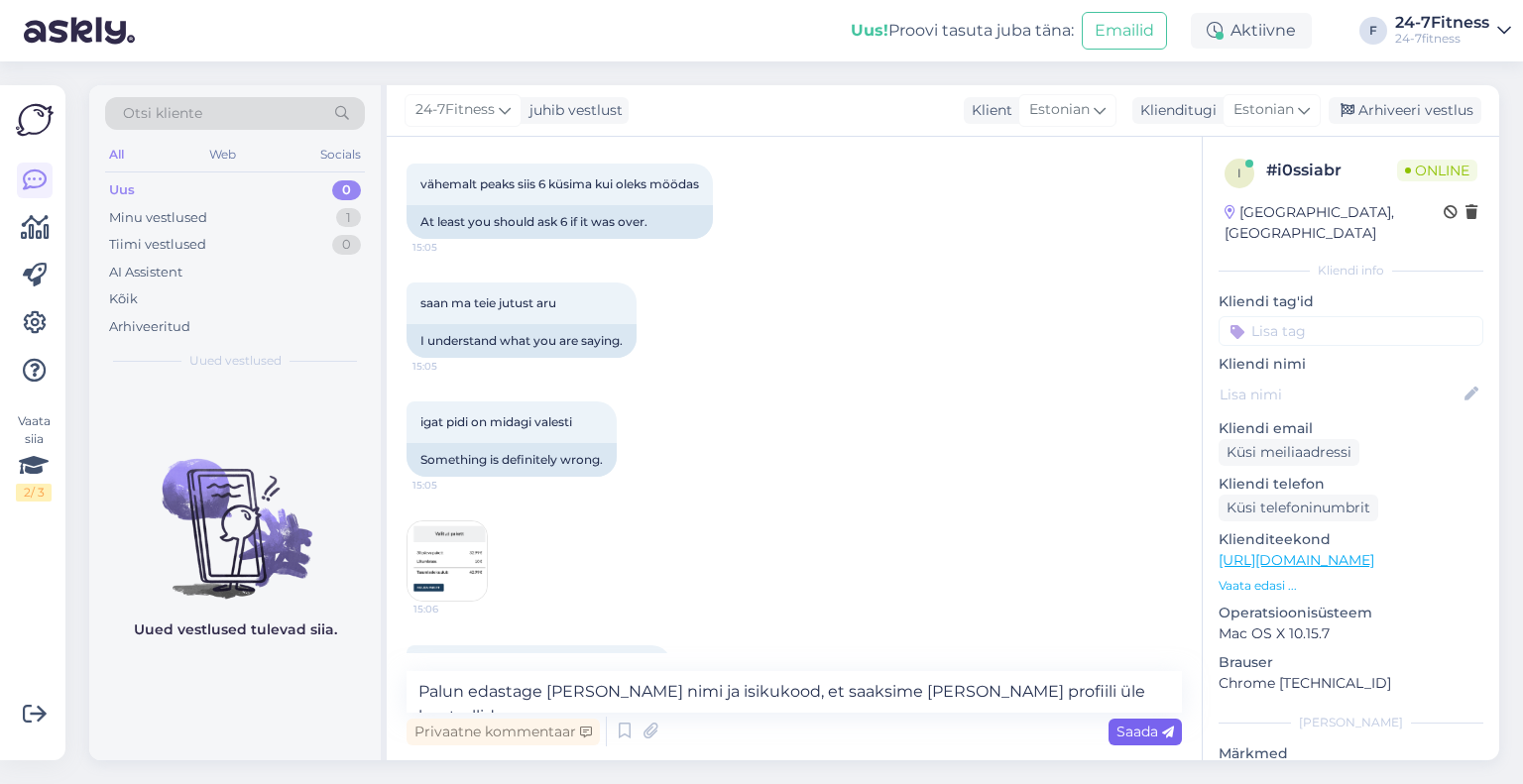 click on "Saada" at bounding box center [1145, 731] 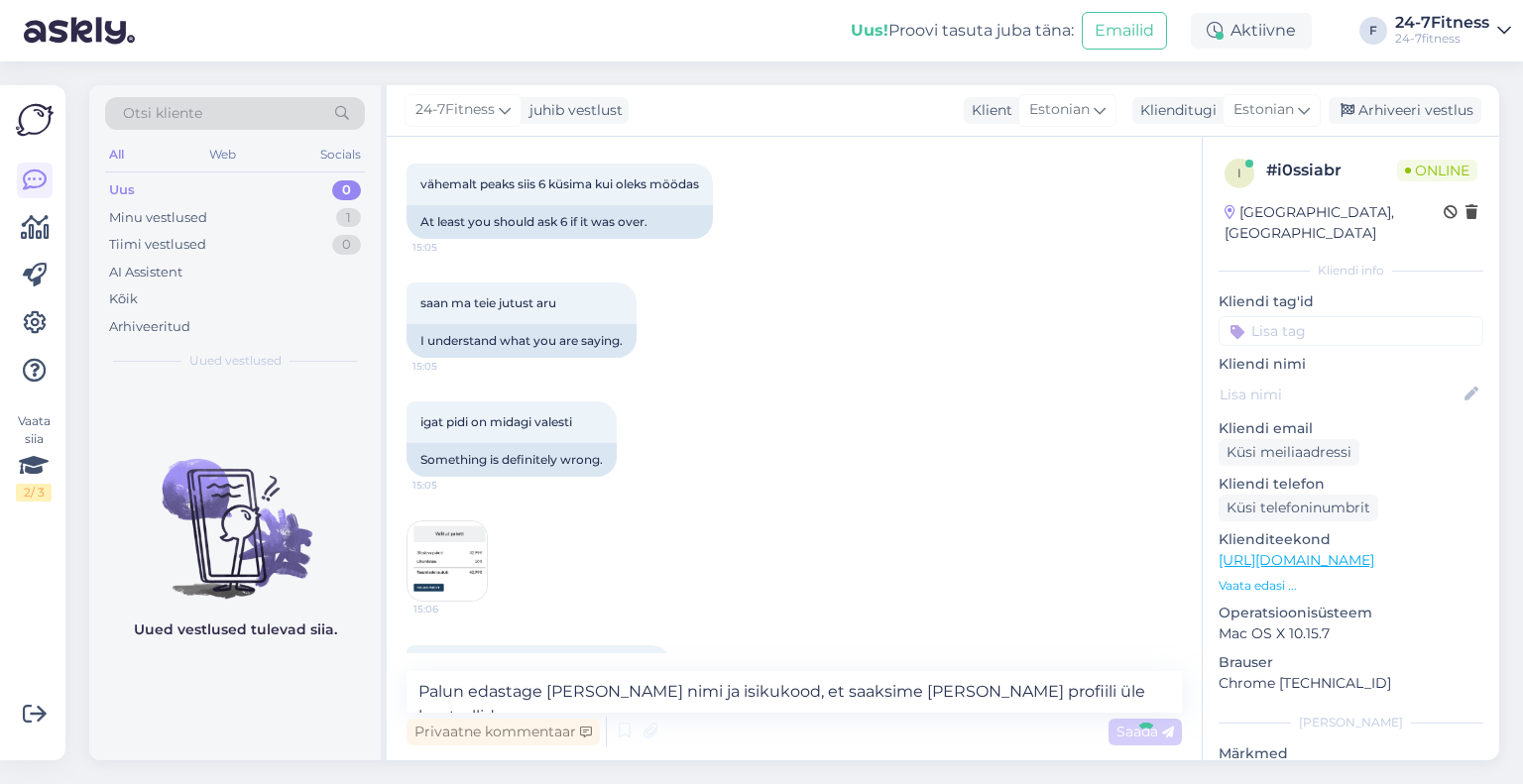 type 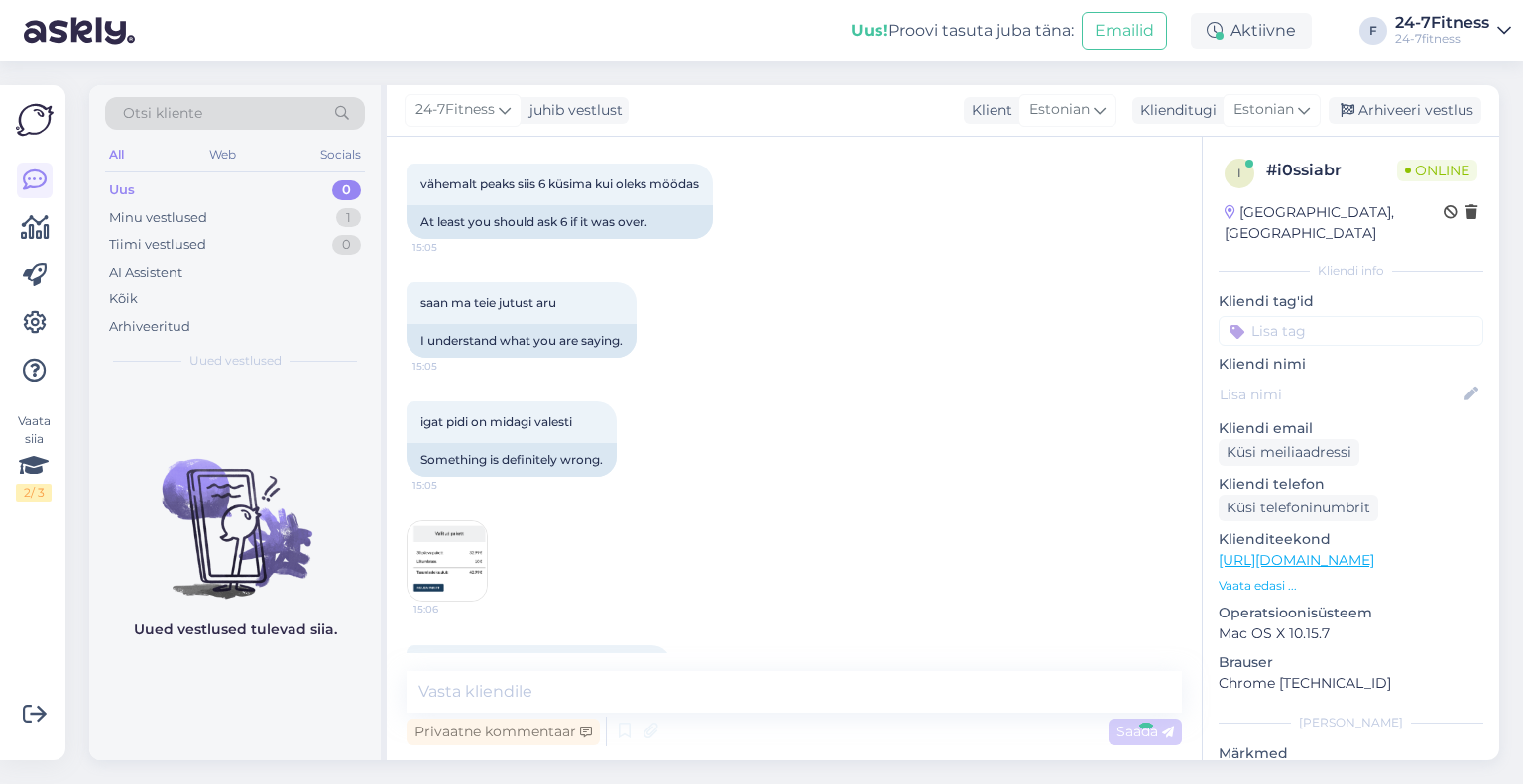 scroll, scrollTop: 1928, scrollLeft: 0, axis: vertical 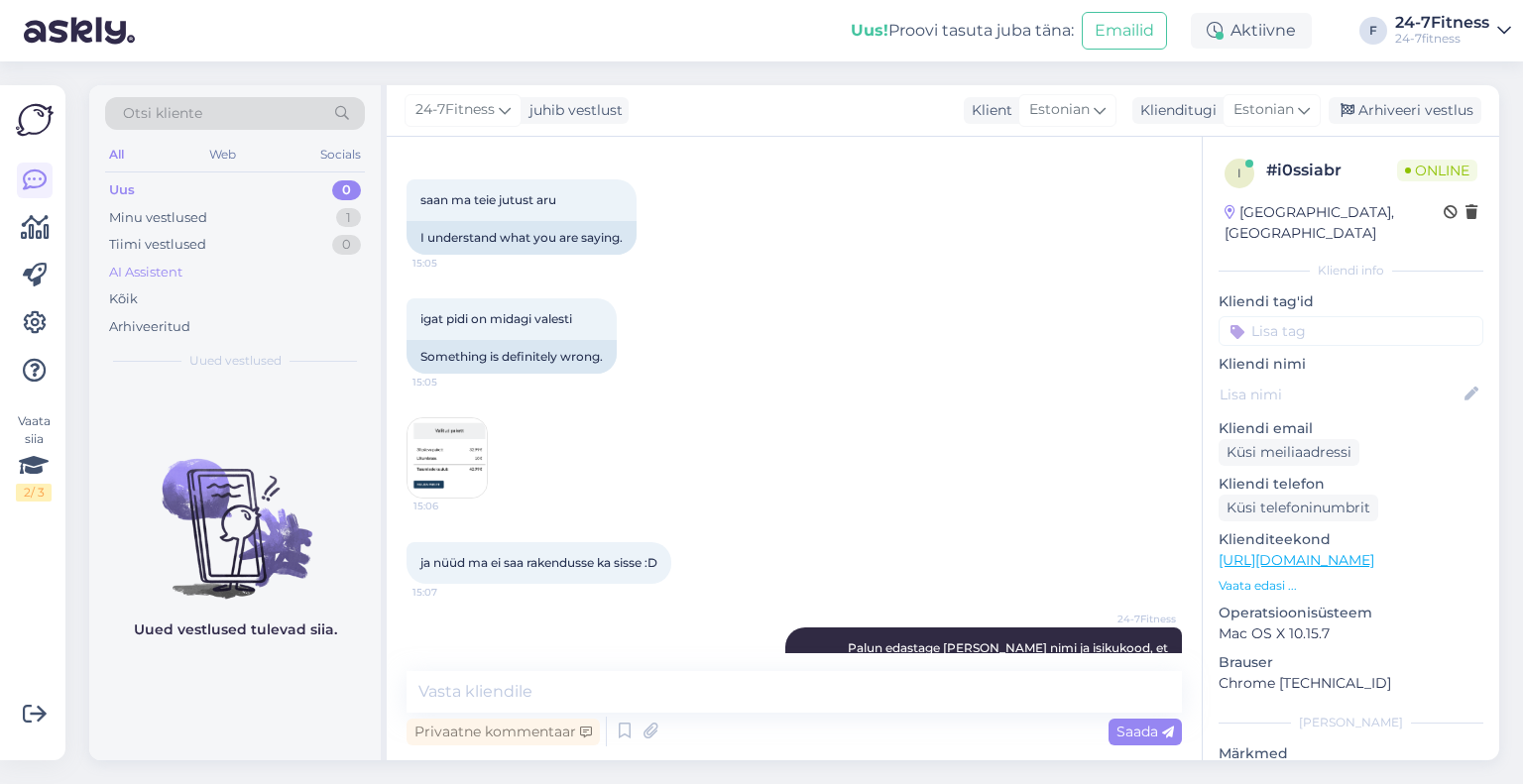 click on "AI Assistent" at bounding box center [146, 273] 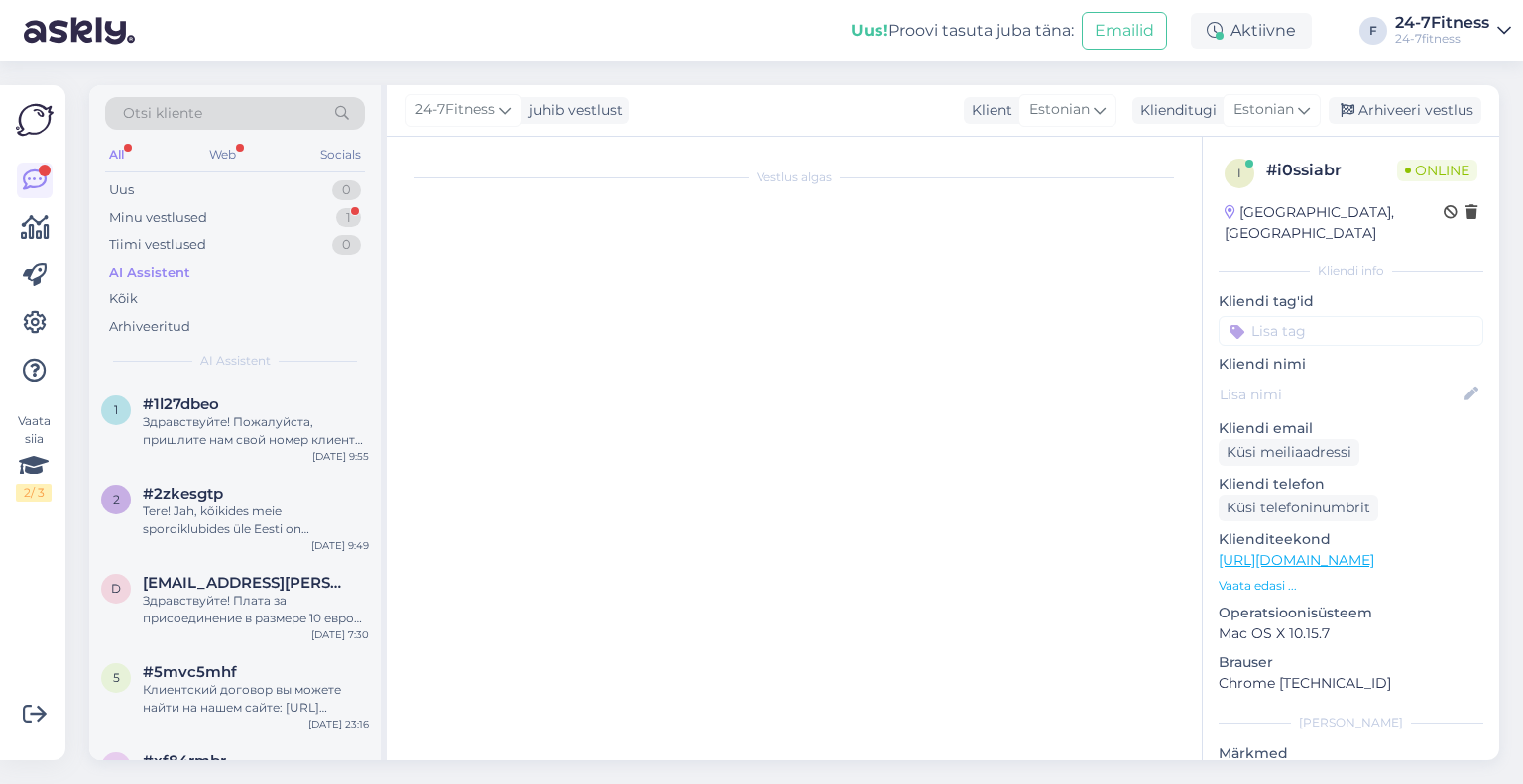 scroll, scrollTop: 0, scrollLeft: 0, axis: both 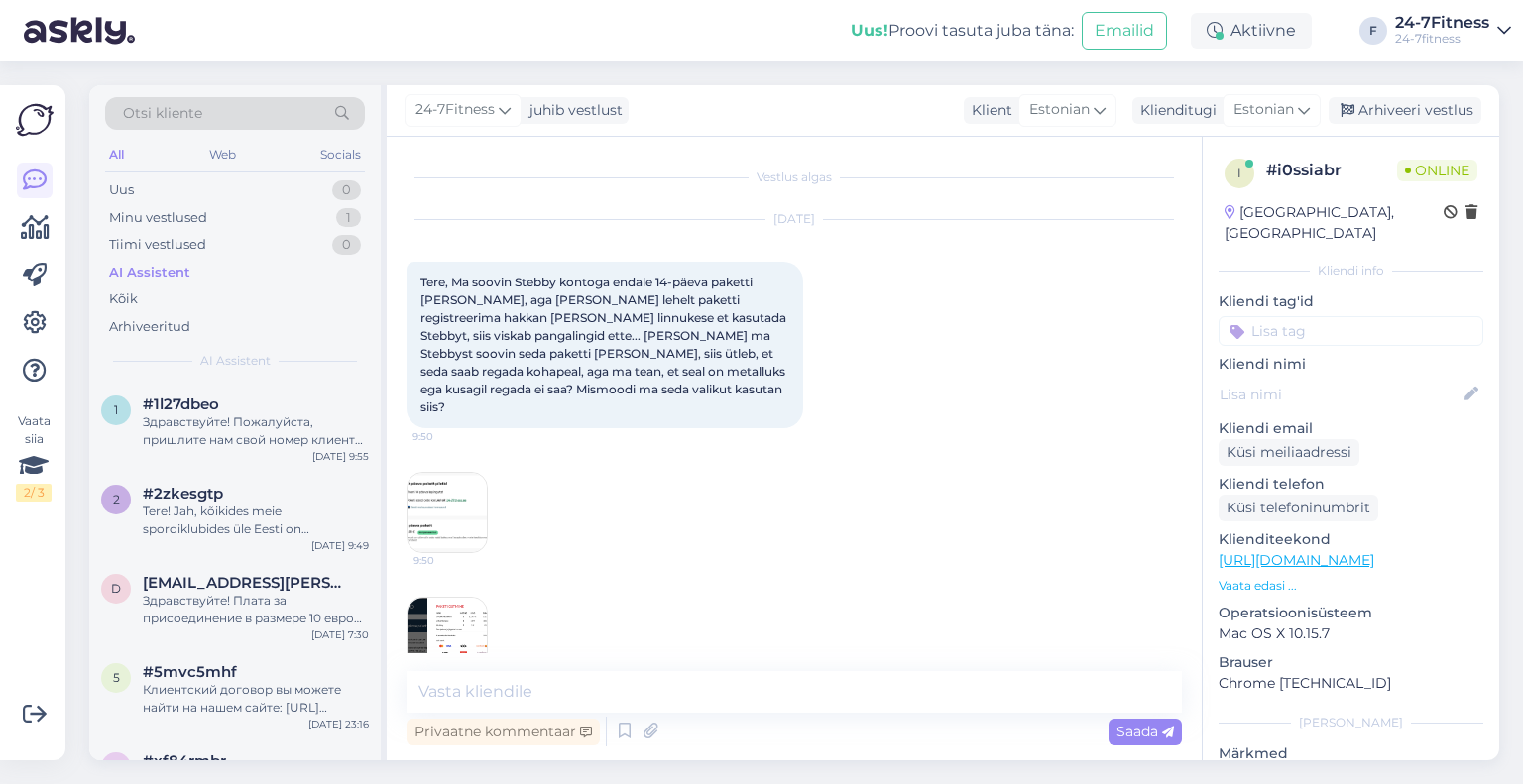 click at bounding box center (1350, 859) 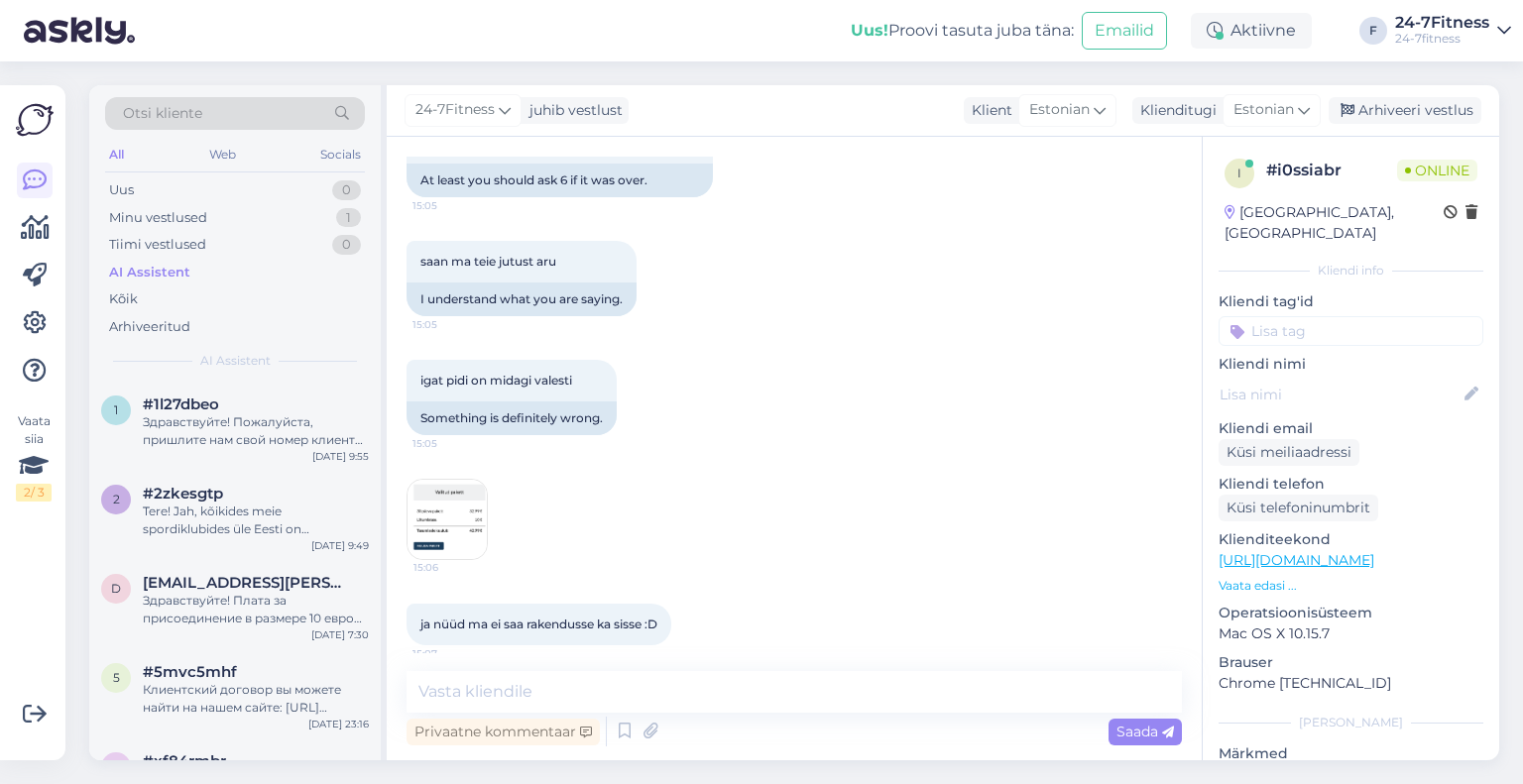scroll, scrollTop: 2013, scrollLeft: 0, axis: vertical 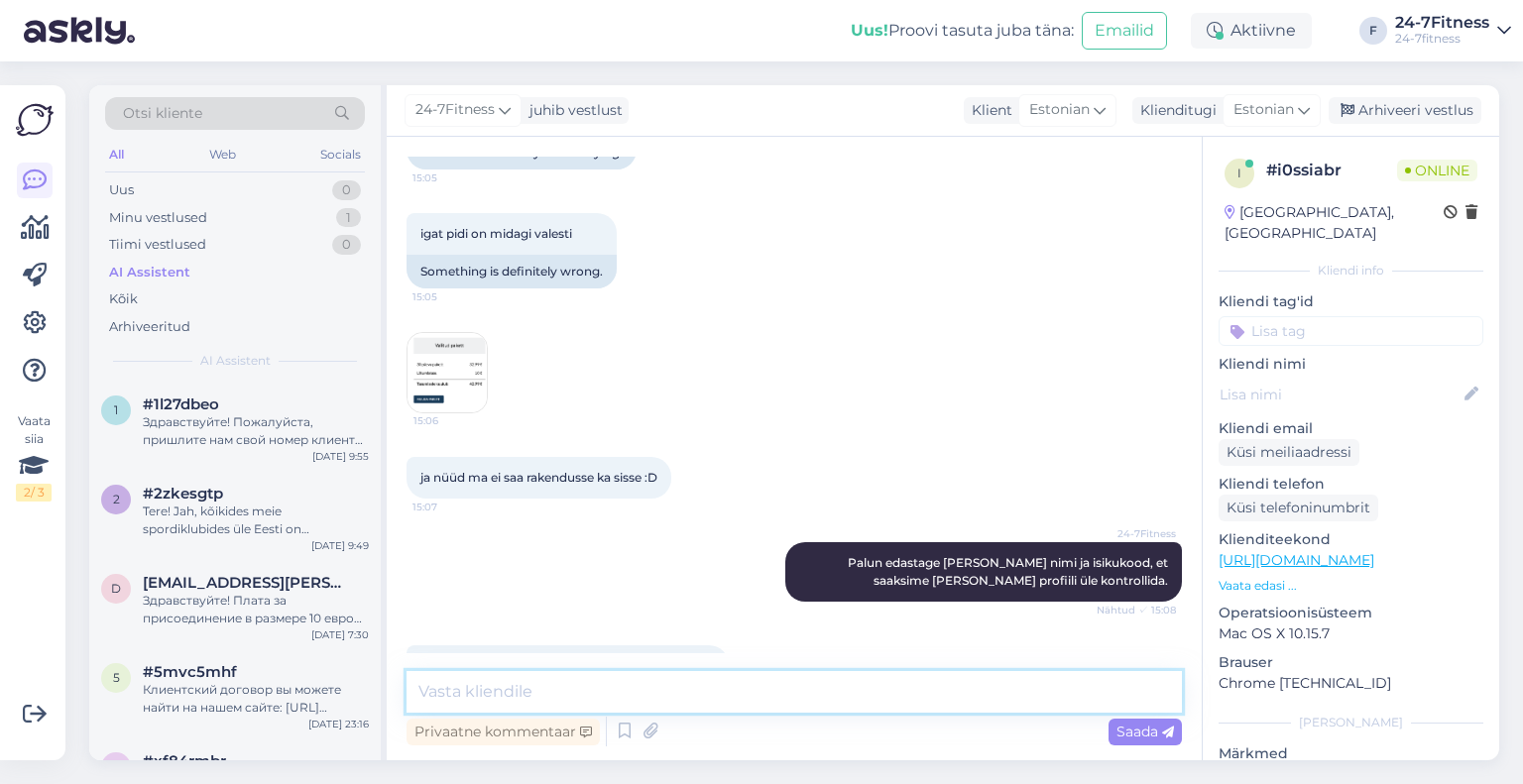 click at bounding box center (794, 692) 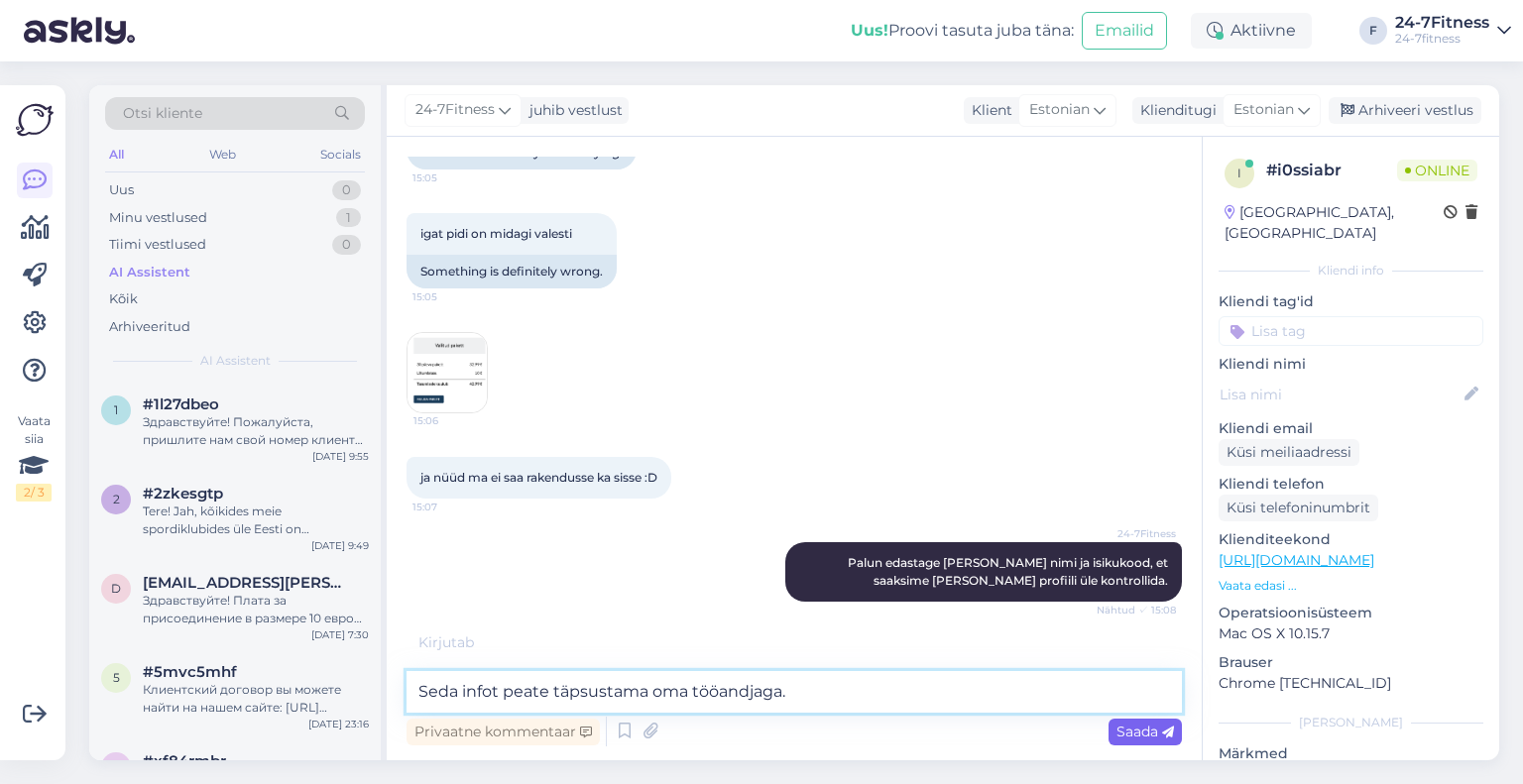type on "Seda infot peate täpsustama oma tööandjaga." 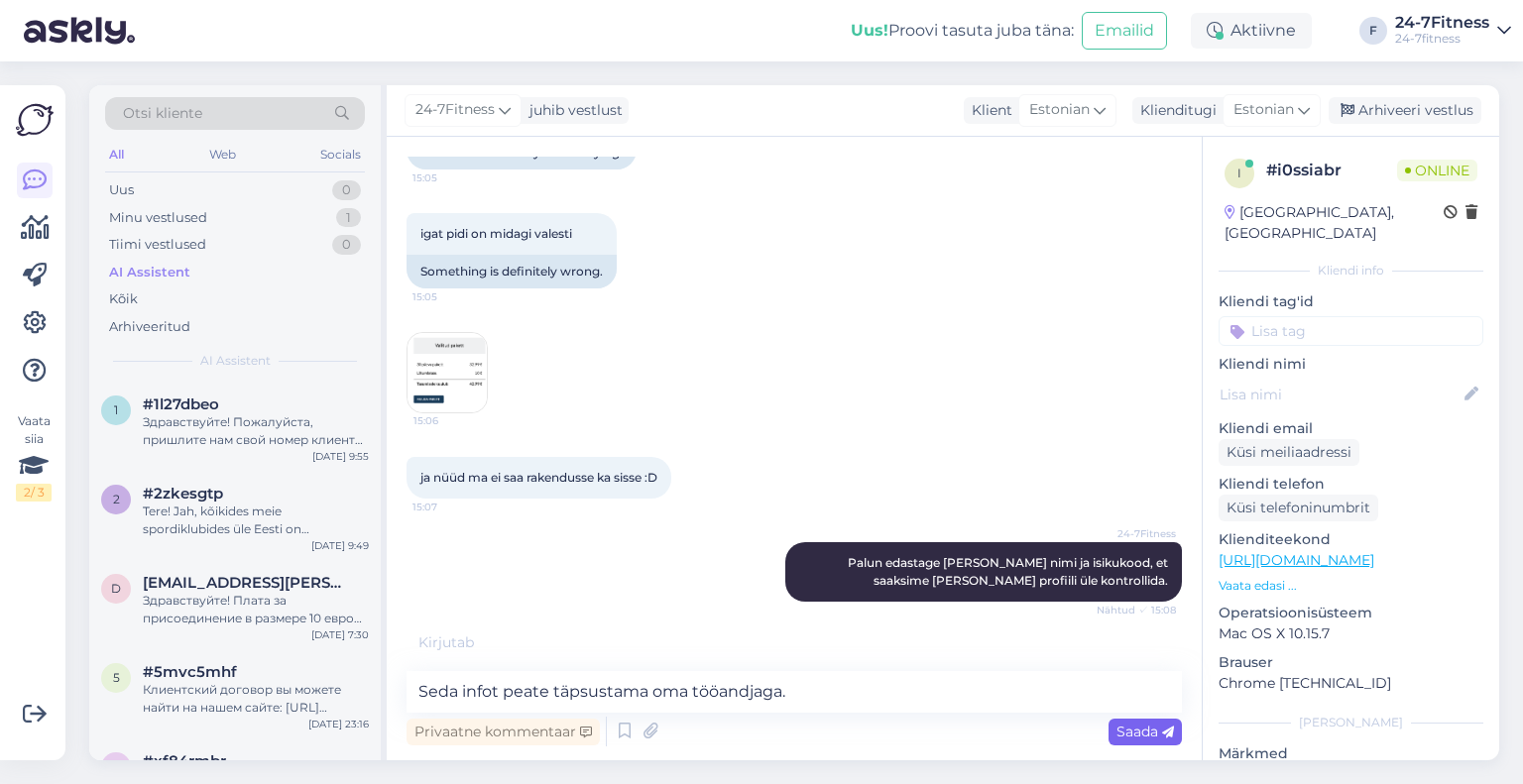 click on "Saada" at bounding box center (1145, 731) 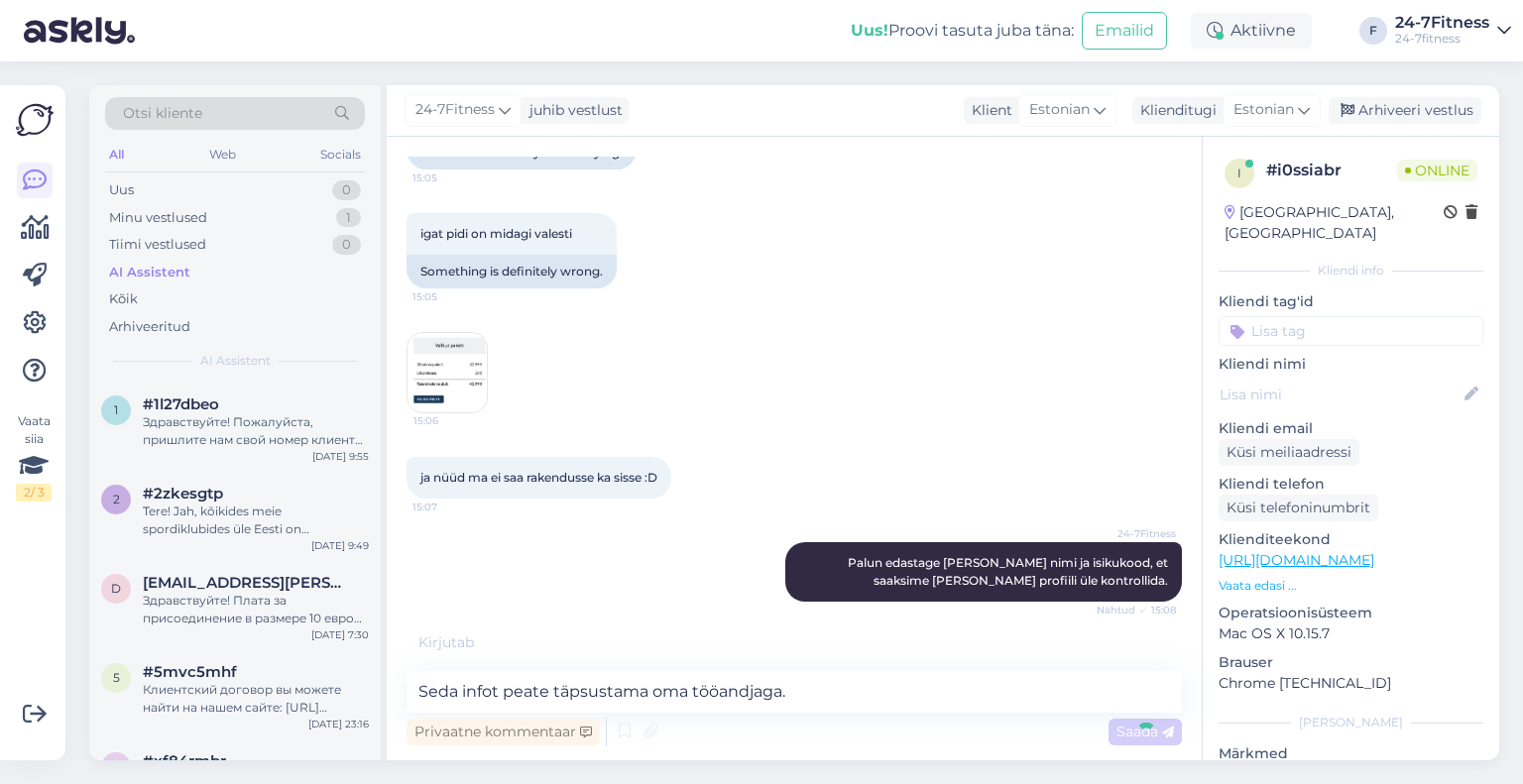 type 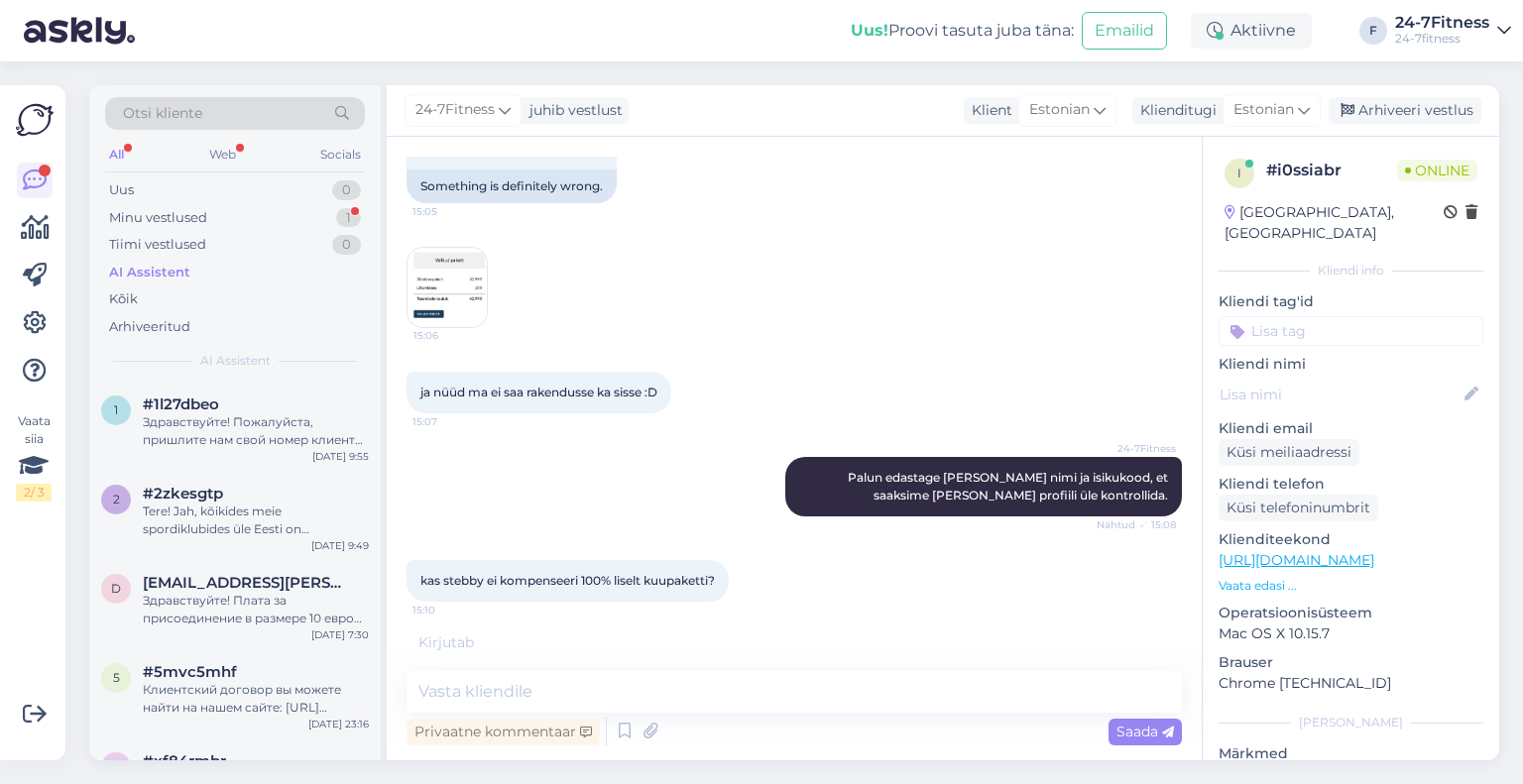 scroll, scrollTop: 2204, scrollLeft: 0, axis: vertical 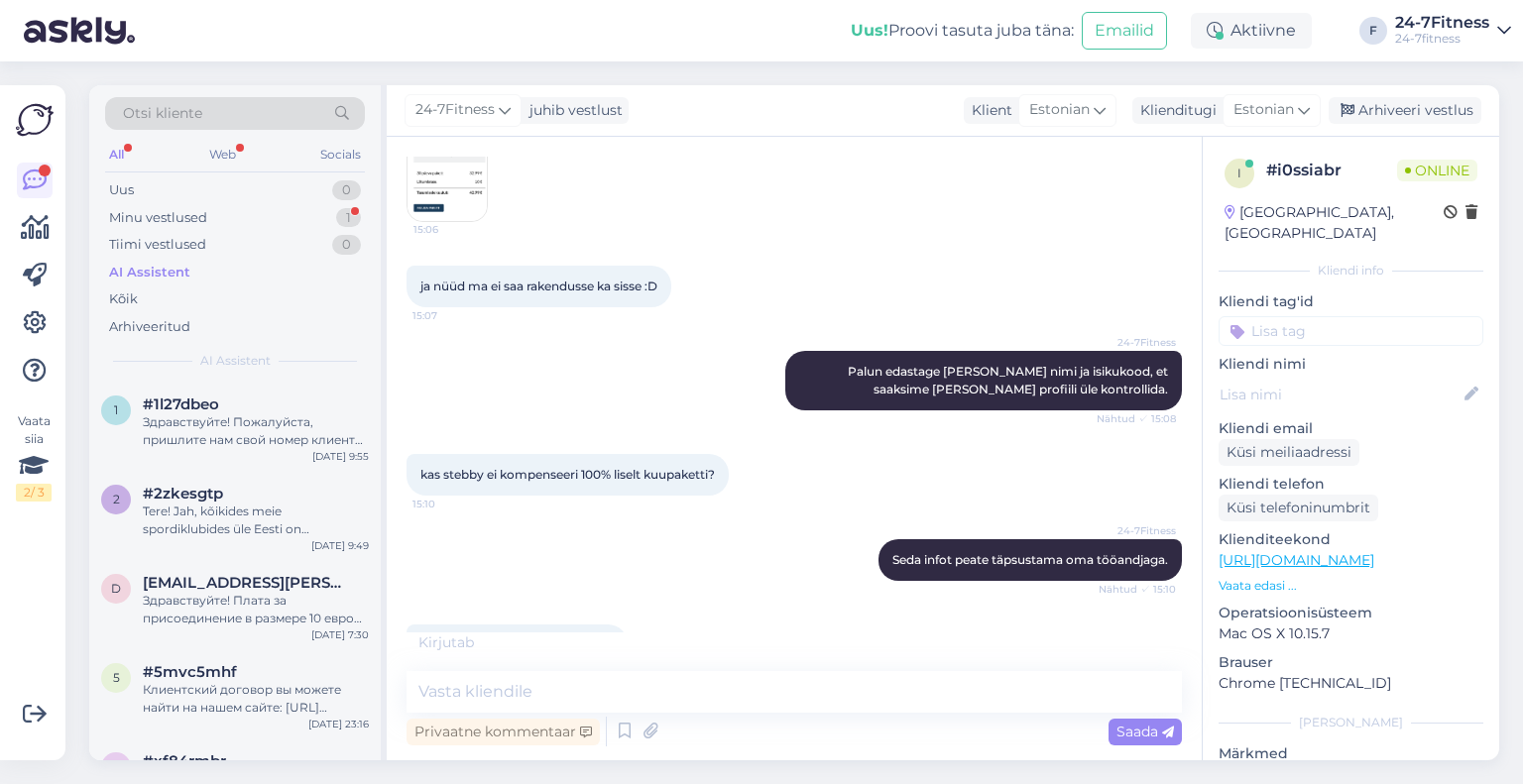 click on "24-7Fitness Palun edastage [PERSON_NAME] nimi ja isikukood, et saaksime Teie profiili üle kontrollida. Nähtud ✓ 15:08" at bounding box center [794, 381] 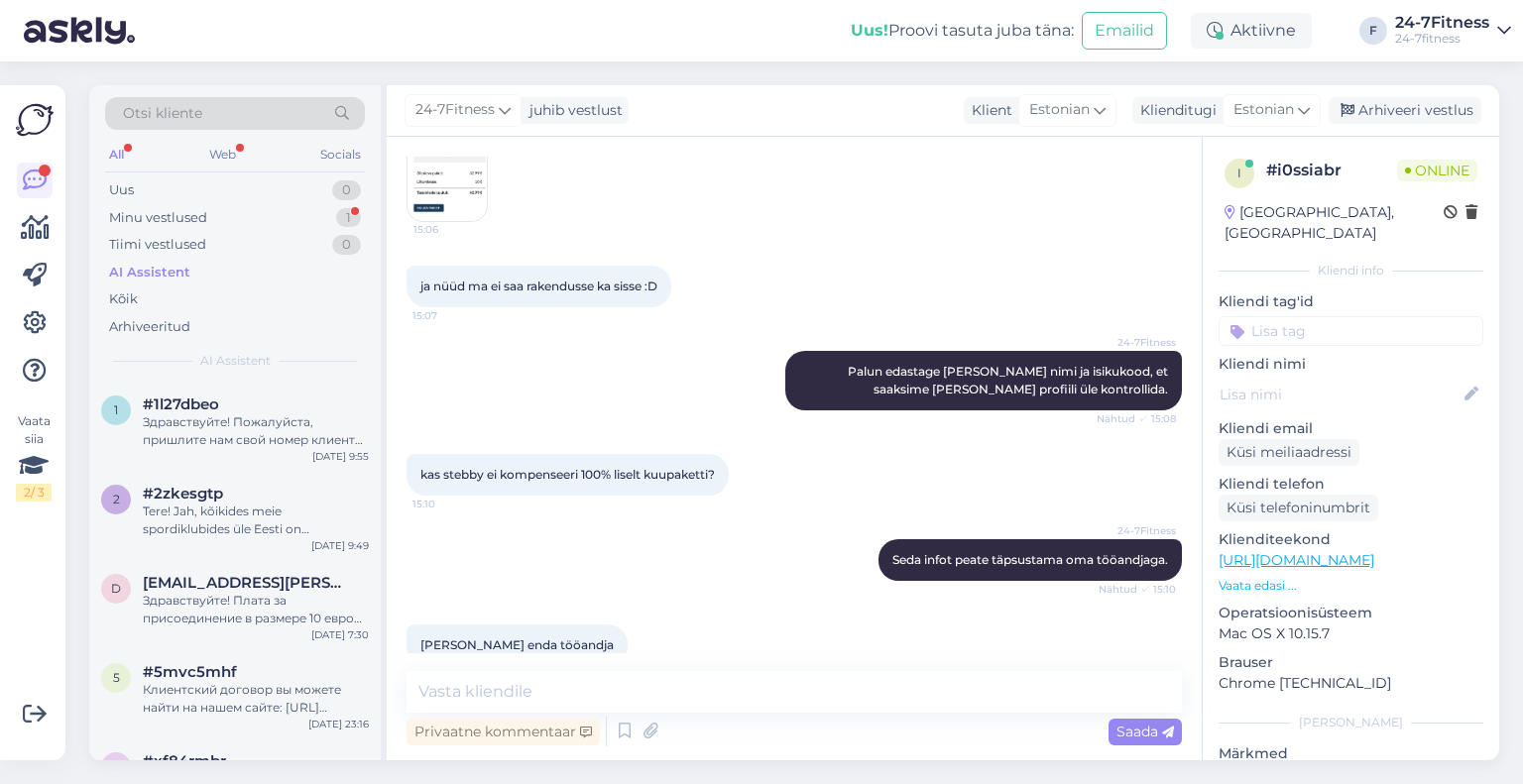 scroll, scrollTop: 2184, scrollLeft: 0, axis: vertical 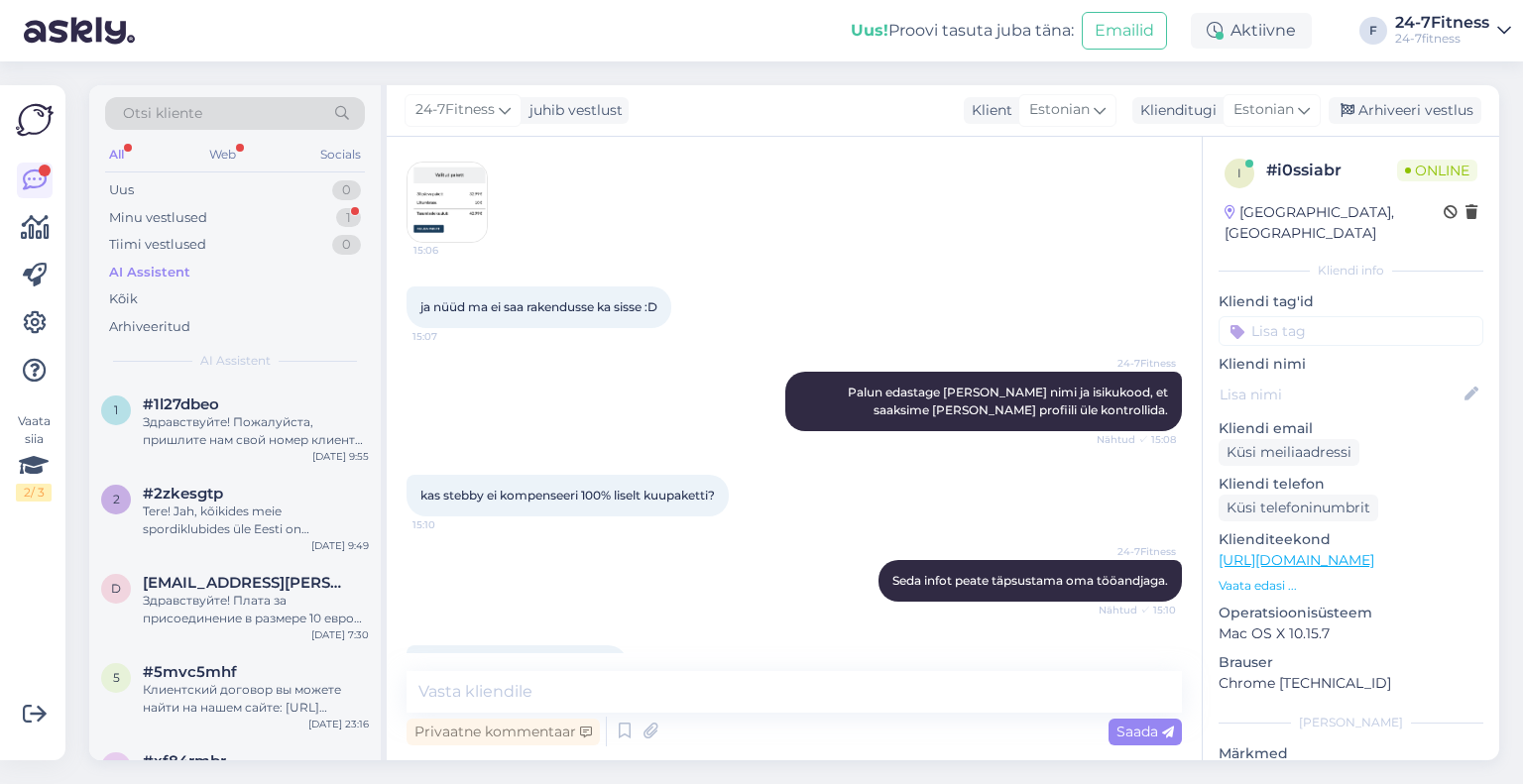 click on "24-7Fitness Palun edastage [PERSON_NAME] nimi ja isikukood, et saaksime Teie profiili üle kontrollida. Nähtud ✓ 15:08" at bounding box center (794, 401) 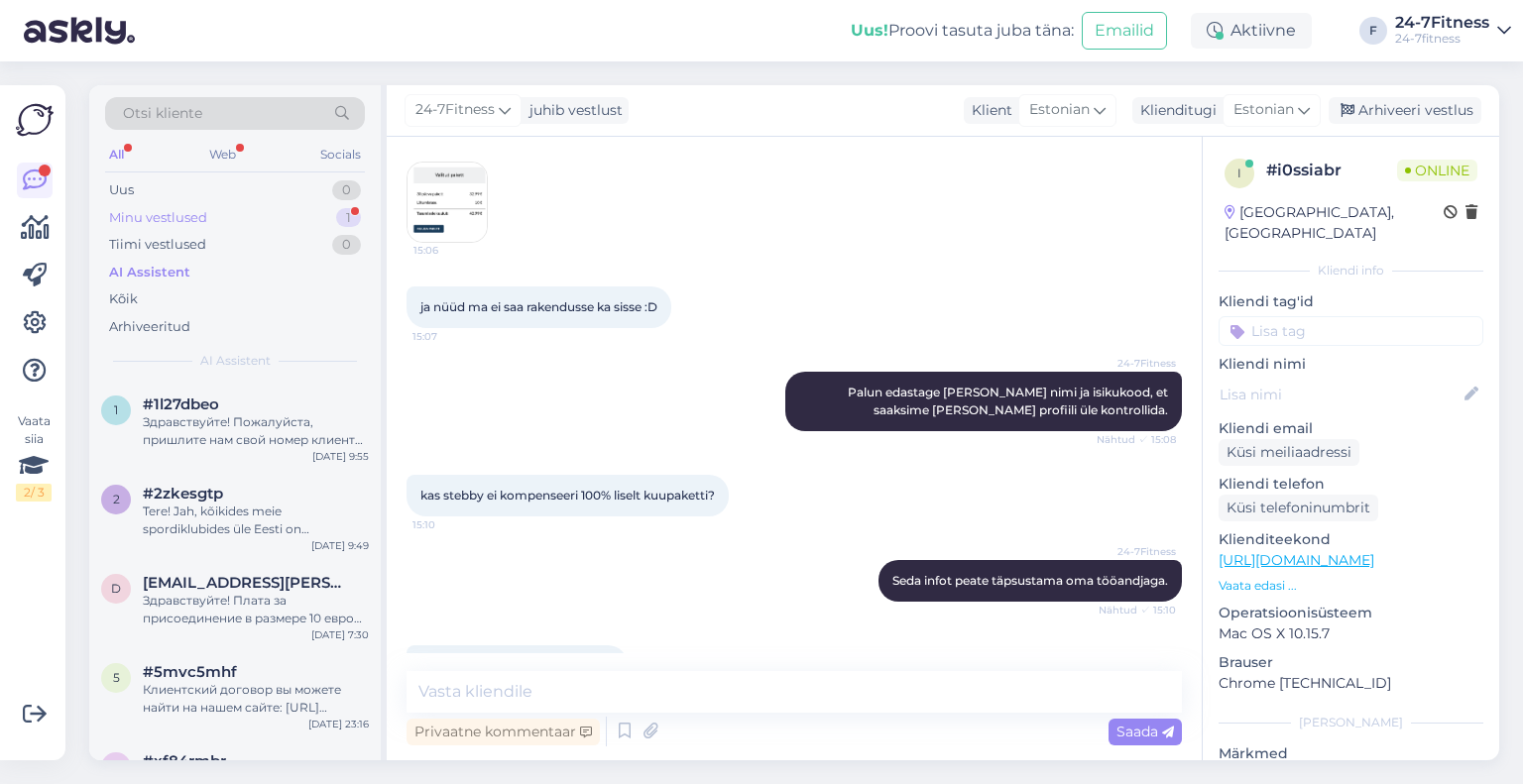 click on "Minu vestlused 1" at bounding box center (235, 218) 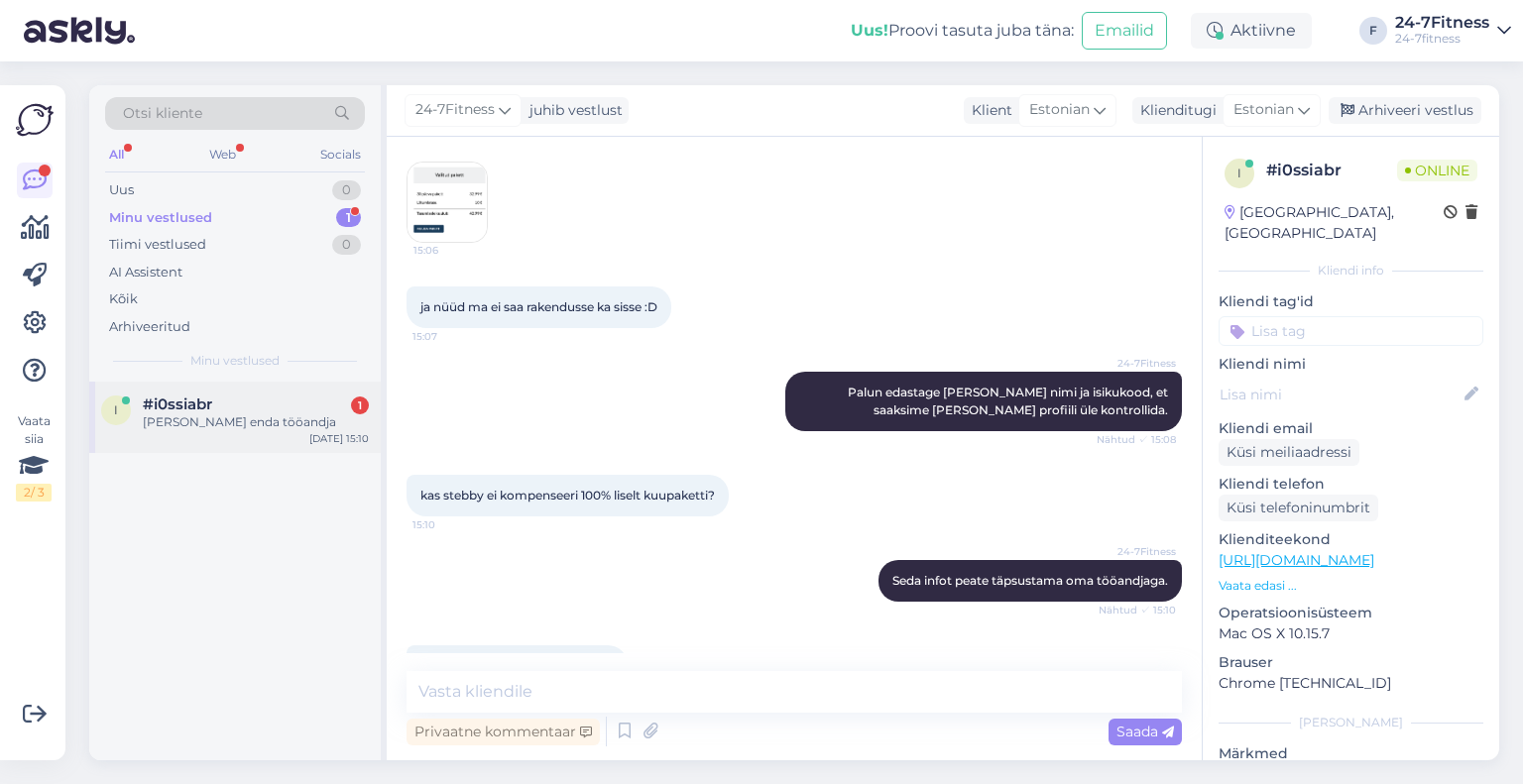 click on "i #i0ssiabr 1 [PERSON_NAME] enda tööandja [DATE] 15:10" at bounding box center (235, 417) 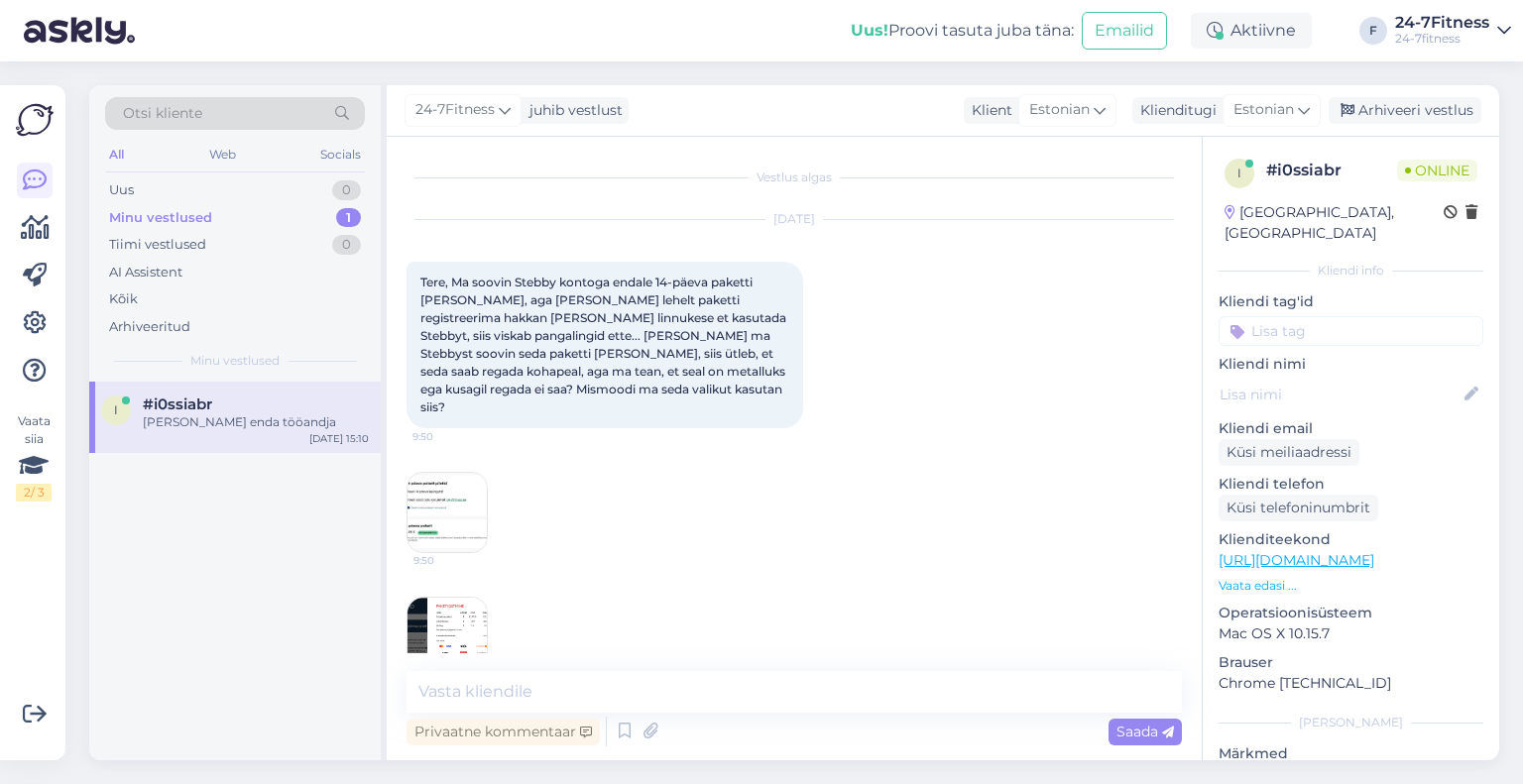 scroll, scrollTop: 2184, scrollLeft: 0, axis: vertical 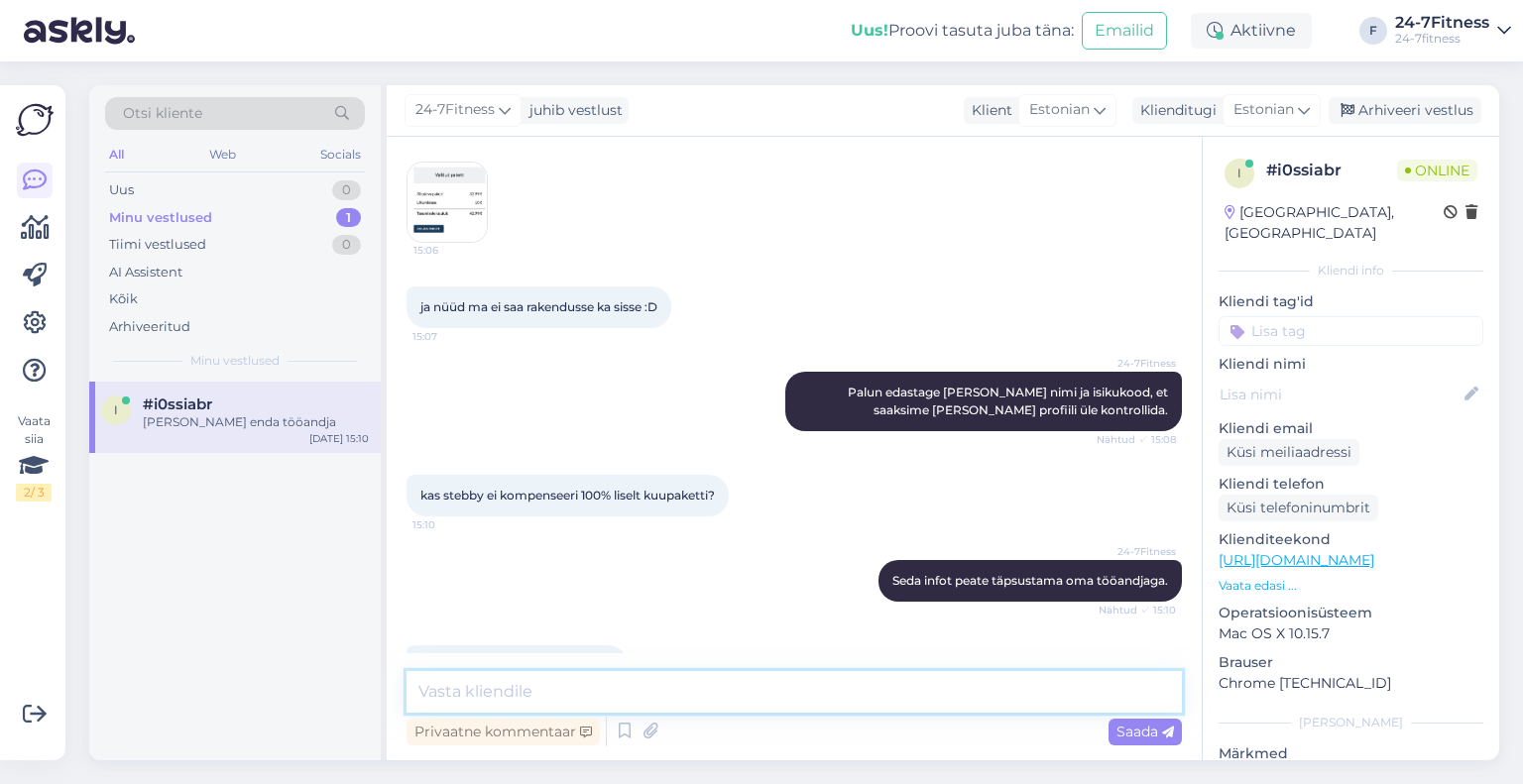 click at bounding box center (794, 692) 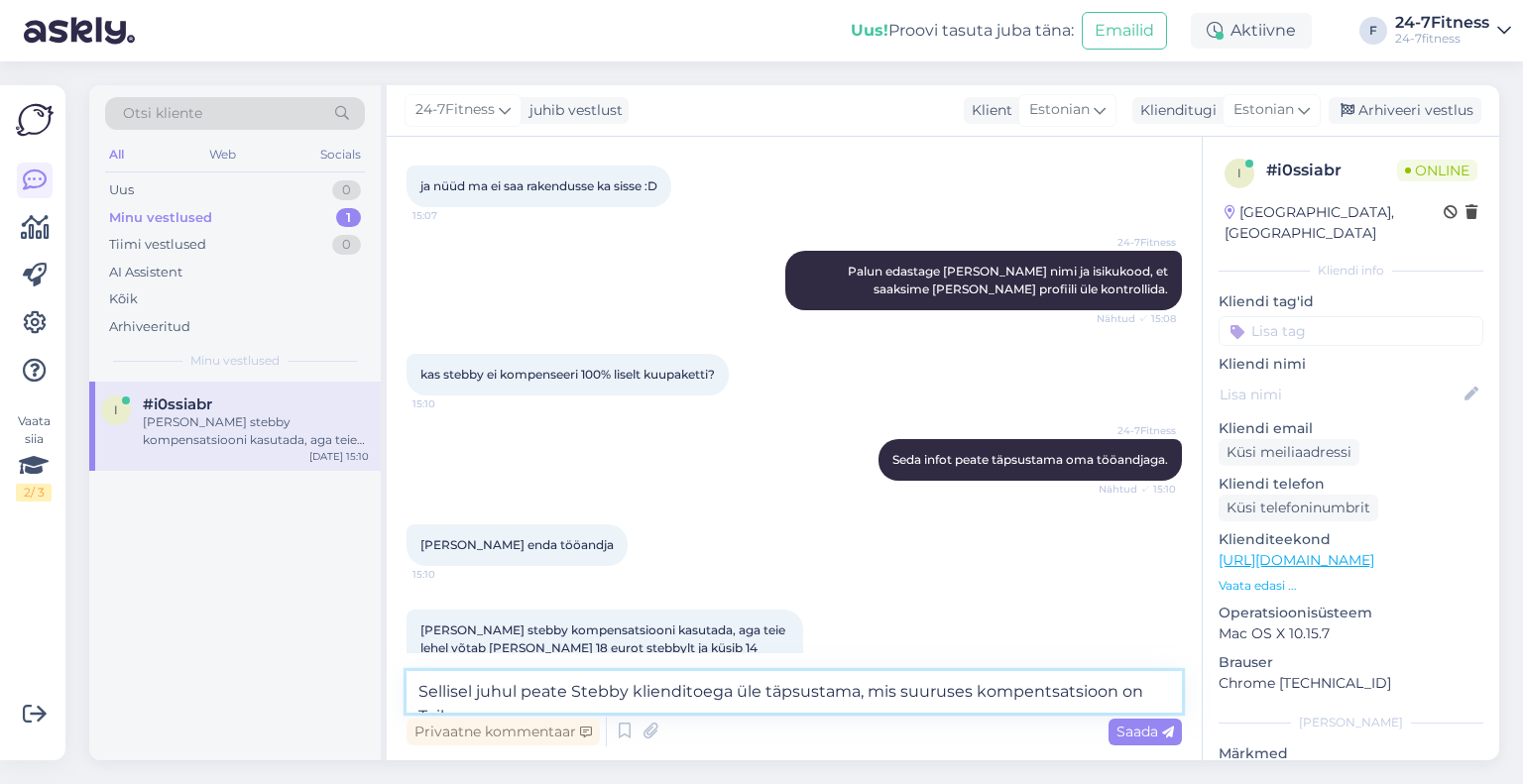 scroll, scrollTop: 2326, scrollLeft: 0, axis: vertical 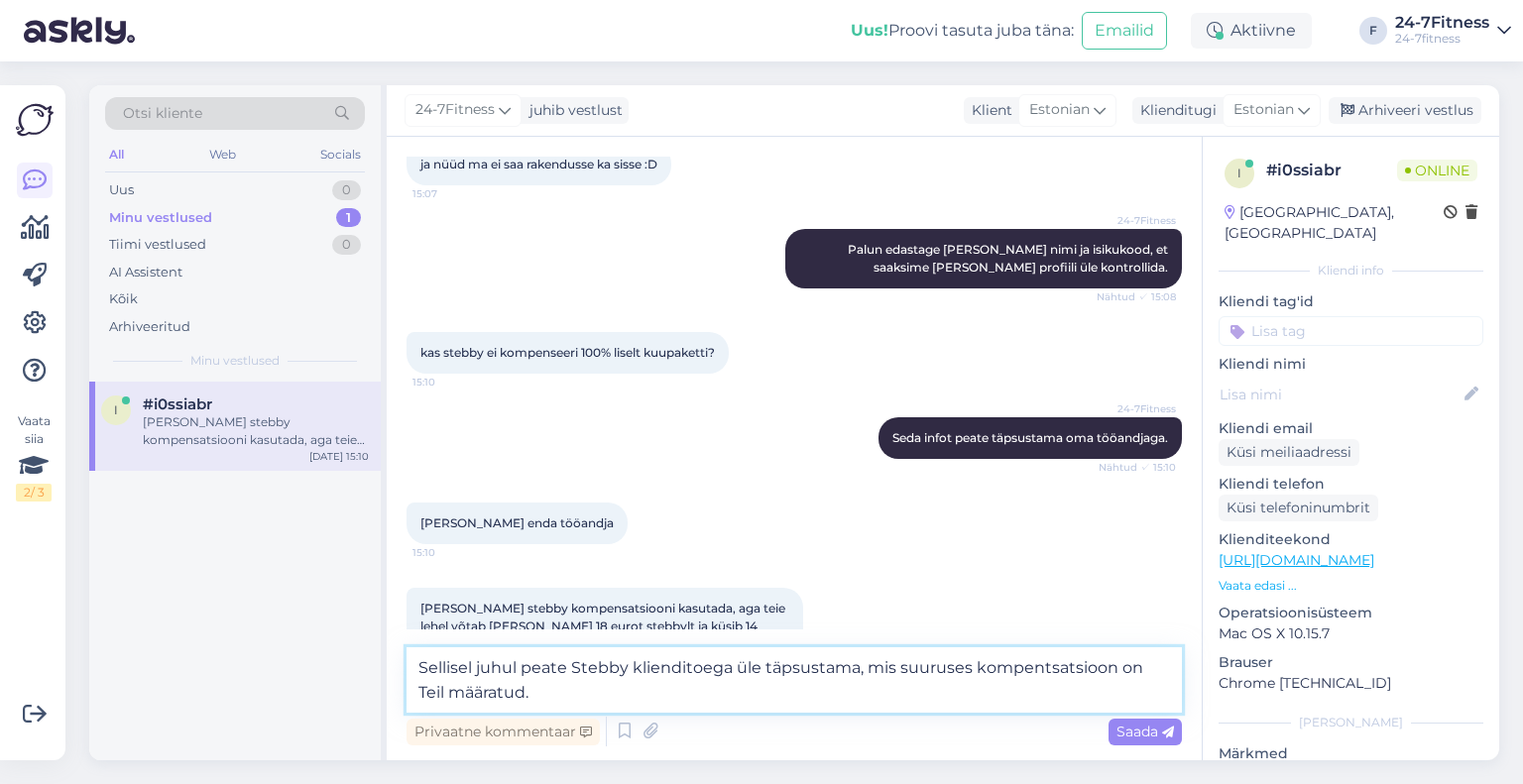 click on "Sellisel juhul peate Stebby klienditoega üle täpsustama, mis suuruses kompentsatsioon on Teil määratud." at bounding box center (794, 680) 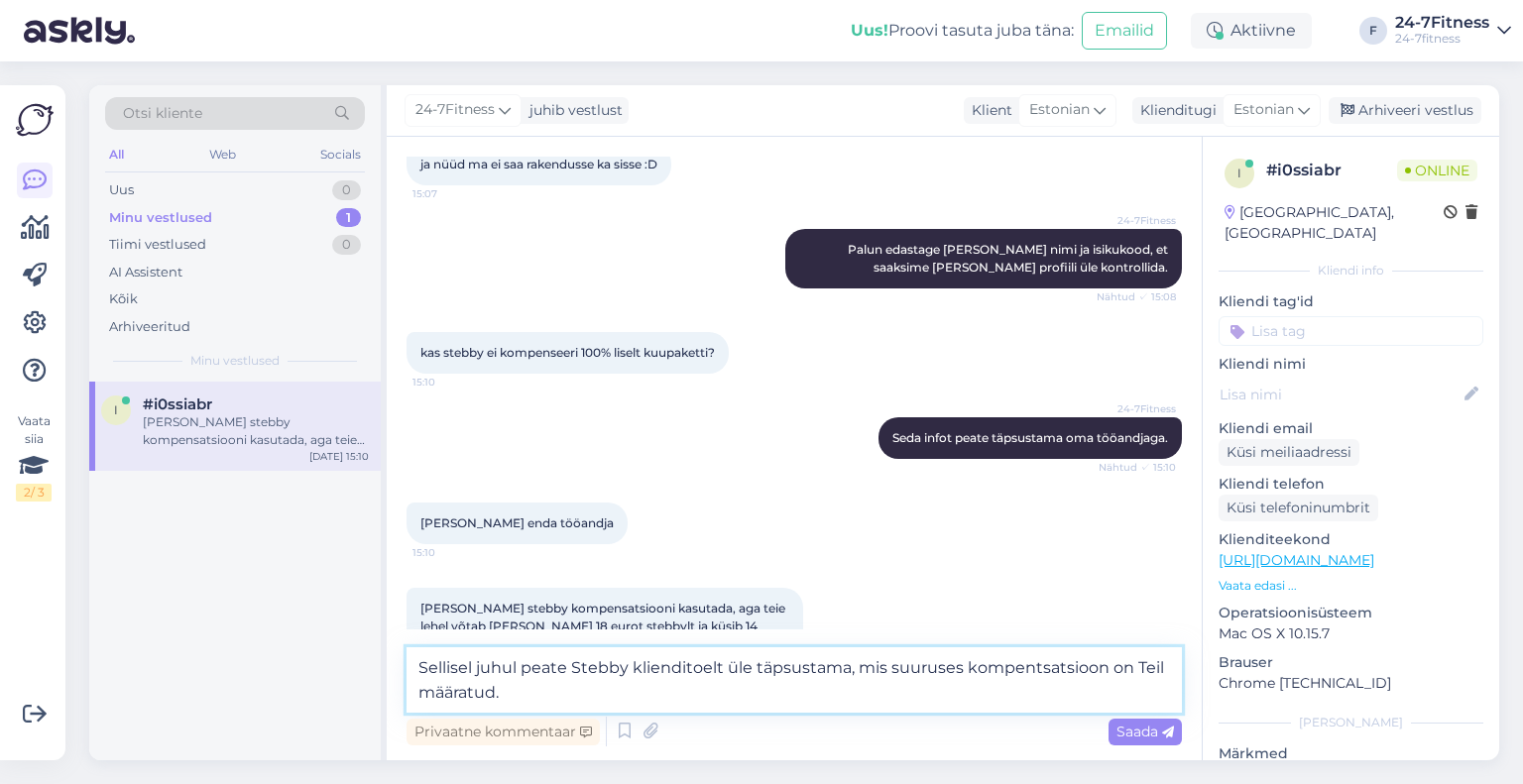 click on "Sellisel juhul peate Stebby klienditoelt üle täpsustama, mis suuruses kompentsatsioon on Teil määratud." at bounding box center (794, 680) 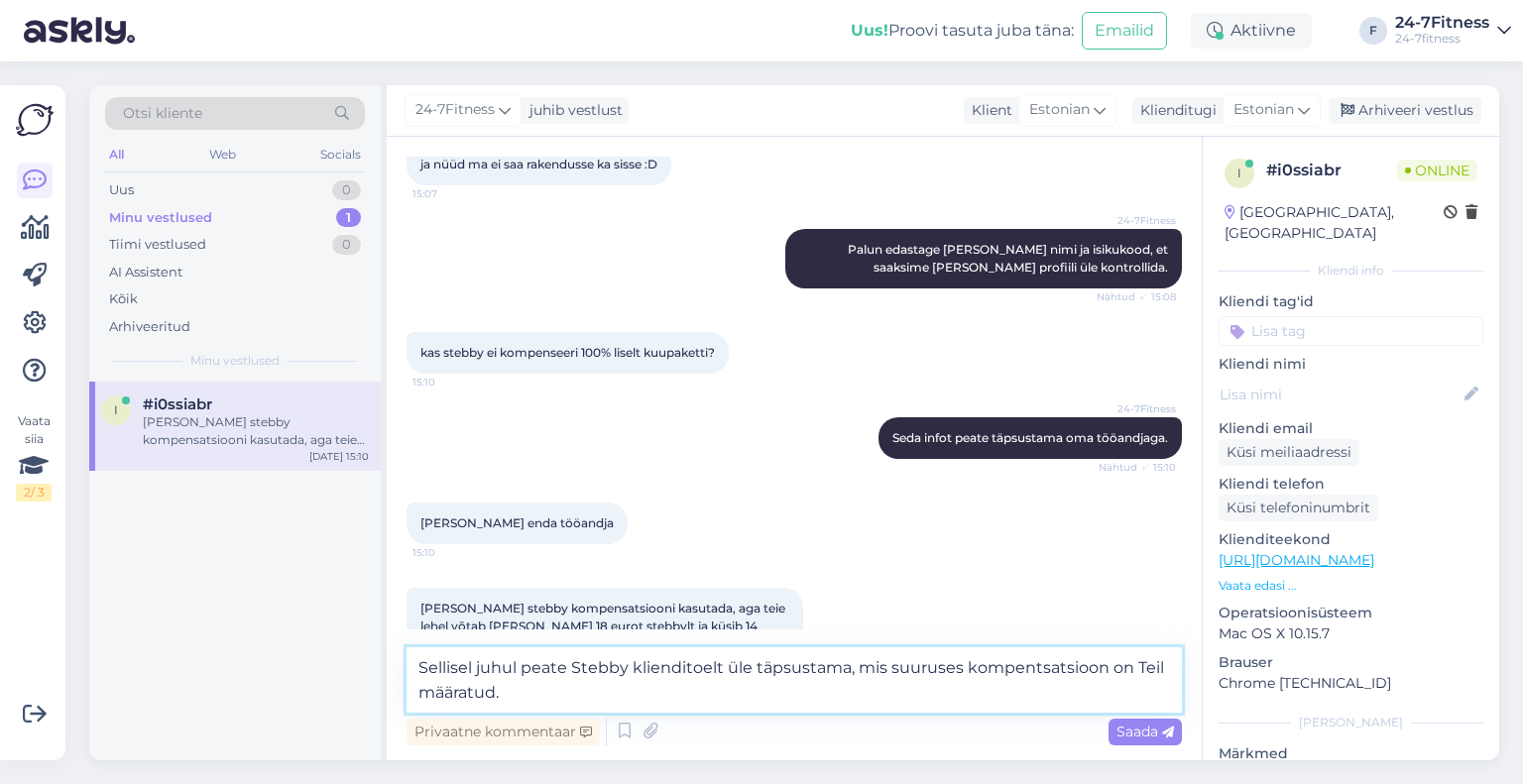 paste on "satsioonimääraks" 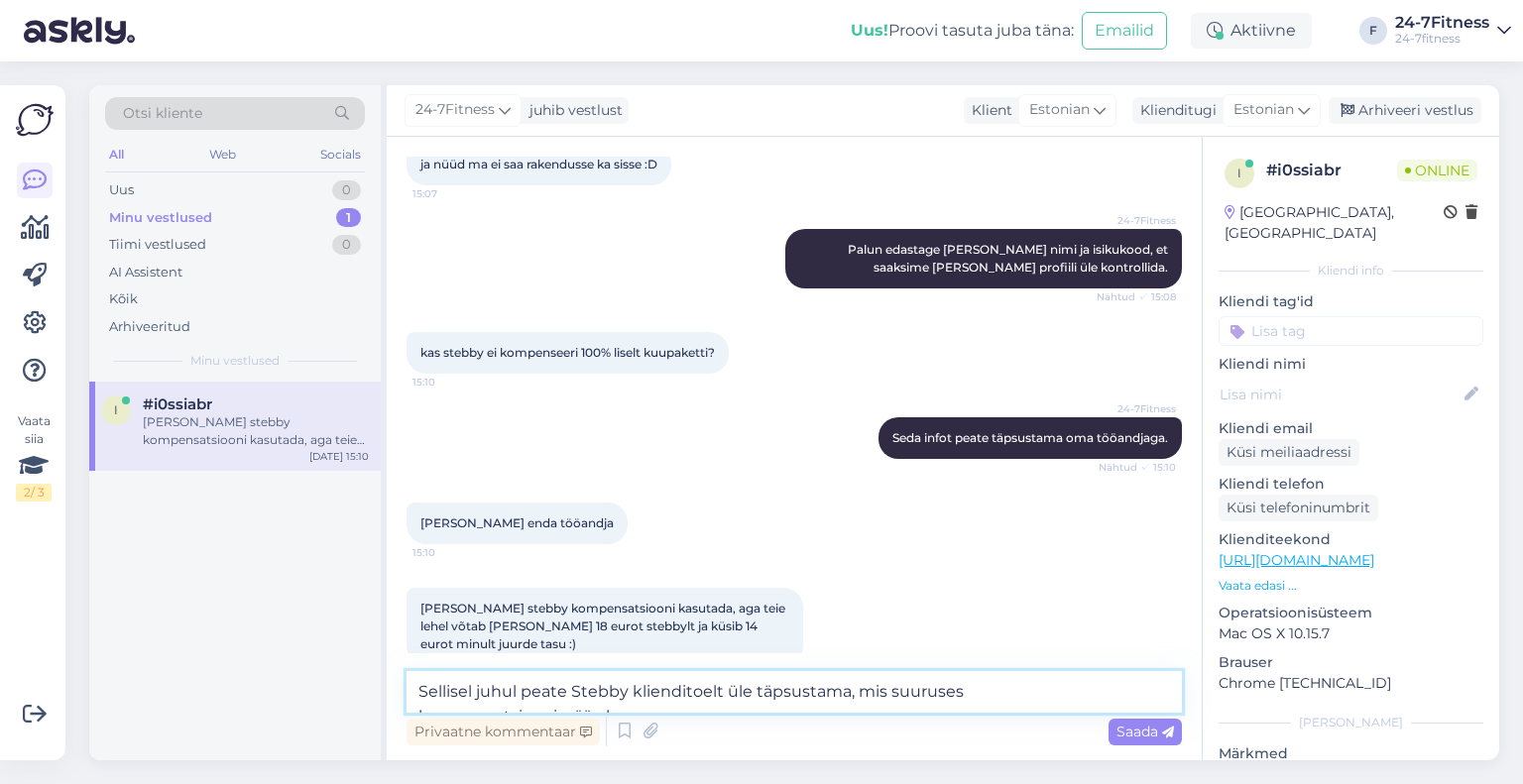 scroll, scrollTop: 2304, scrollLeft: 0, axis: vertical 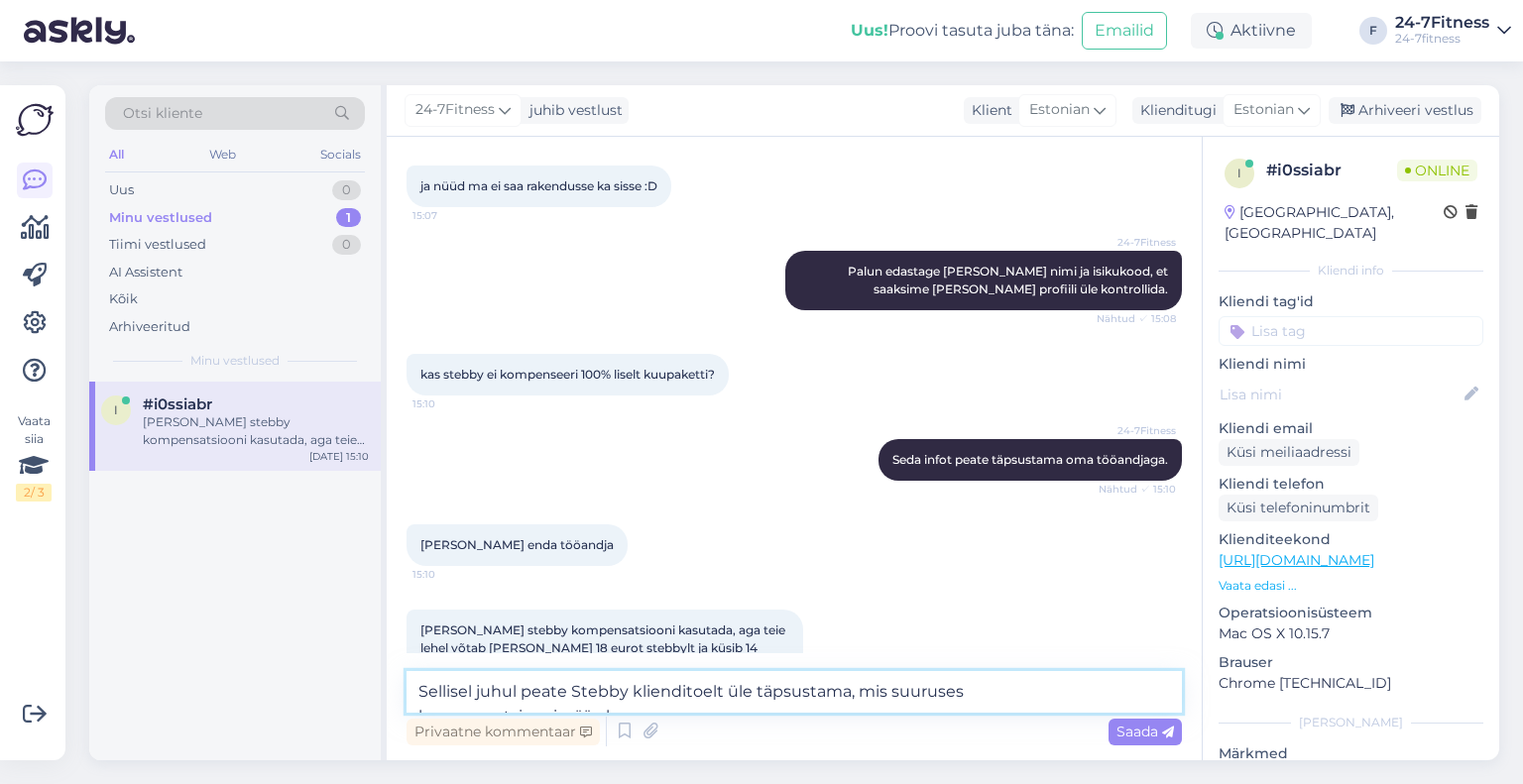 click on "Sellisel juhul peate Stebby klienditoelt üle täpsustama, mis suuruses kompensatsioonimääraks" at bounding box center [794, 692] 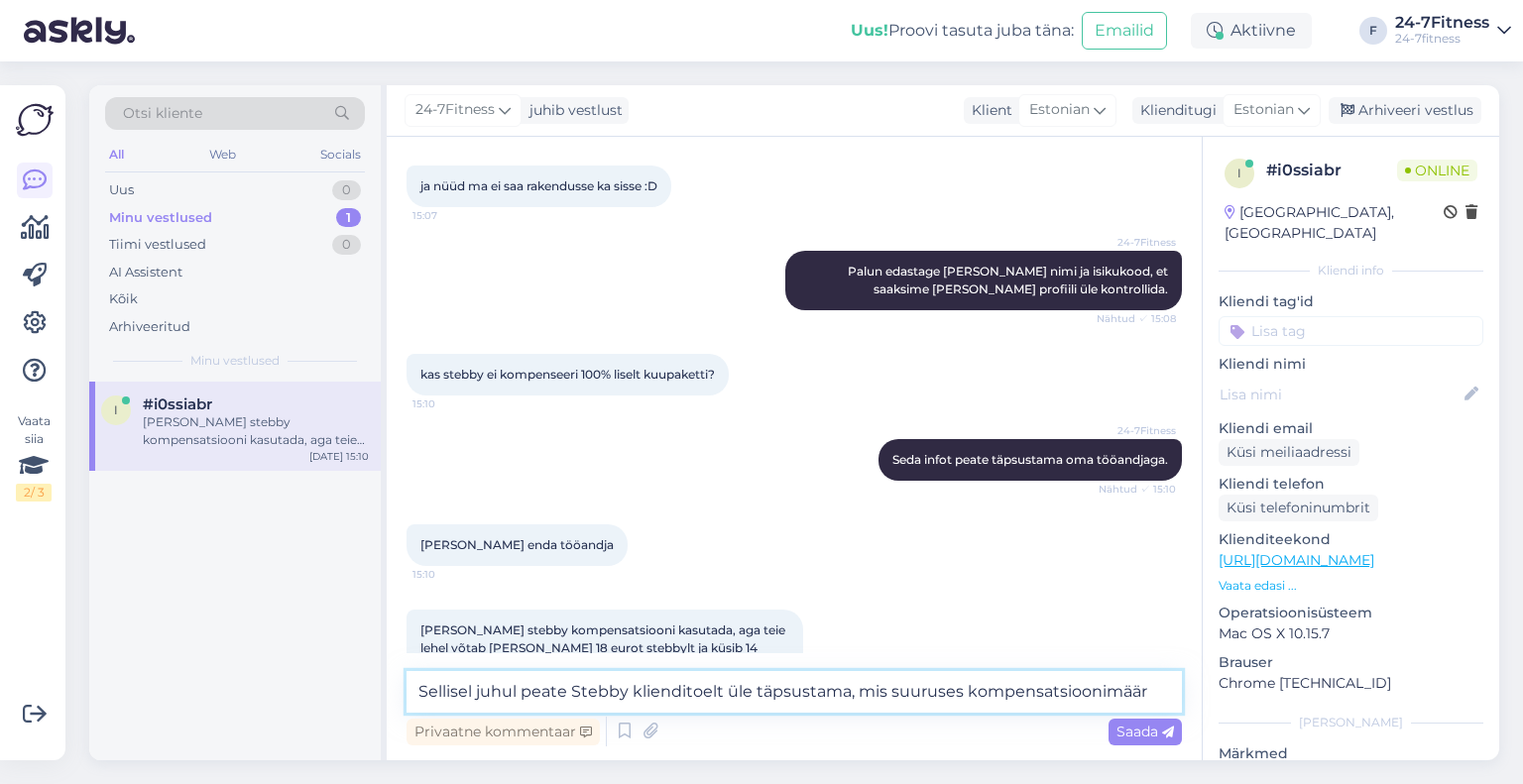 click on "Sellisel juhul peate Stebby klienditoelt üle täpsustama, mis suuruses kompensatsioonimäär" at bounding box center [794, 692] 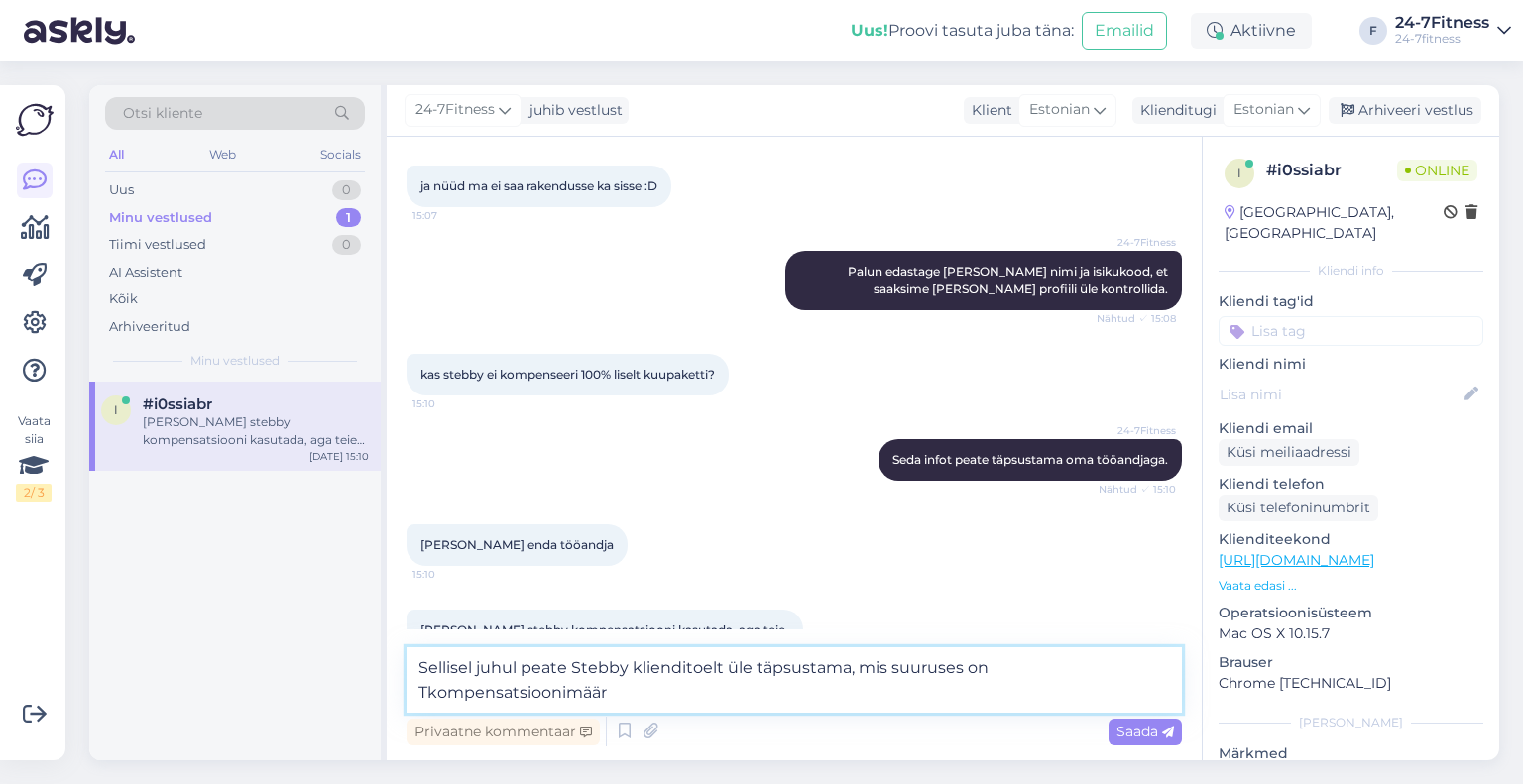 scroll, scrollTop: 2326, scrollLeft: 0, axis: vertical 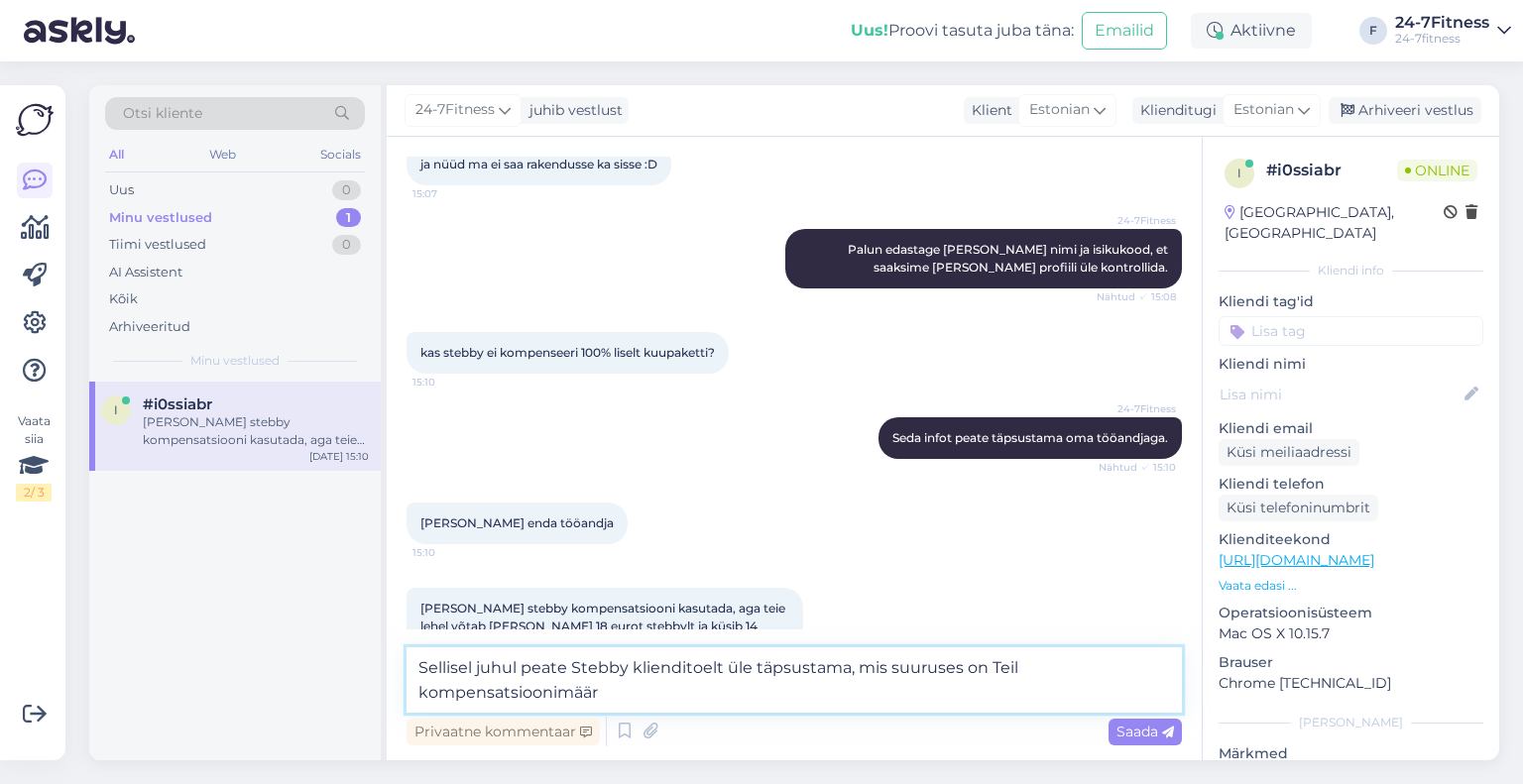click on "Sellisel juhul peate Stebby klienditoelt üle täpsustama, mis suuruses on Teil kompensatsioonimäär" at bounding box center [794, 680] 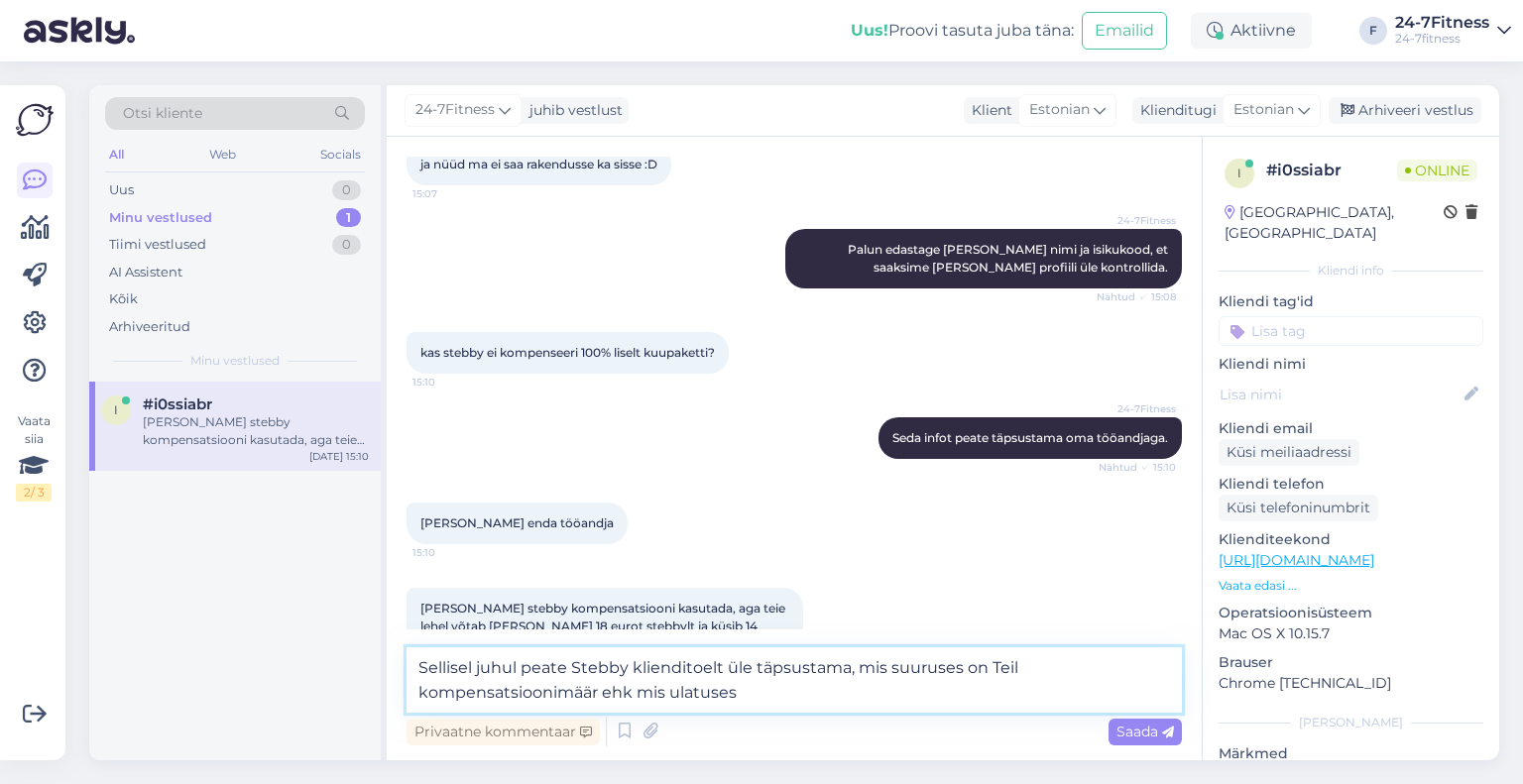 paste on "kompensatsioonivahendeid ta saab ühe tehingu puhul kasutada" 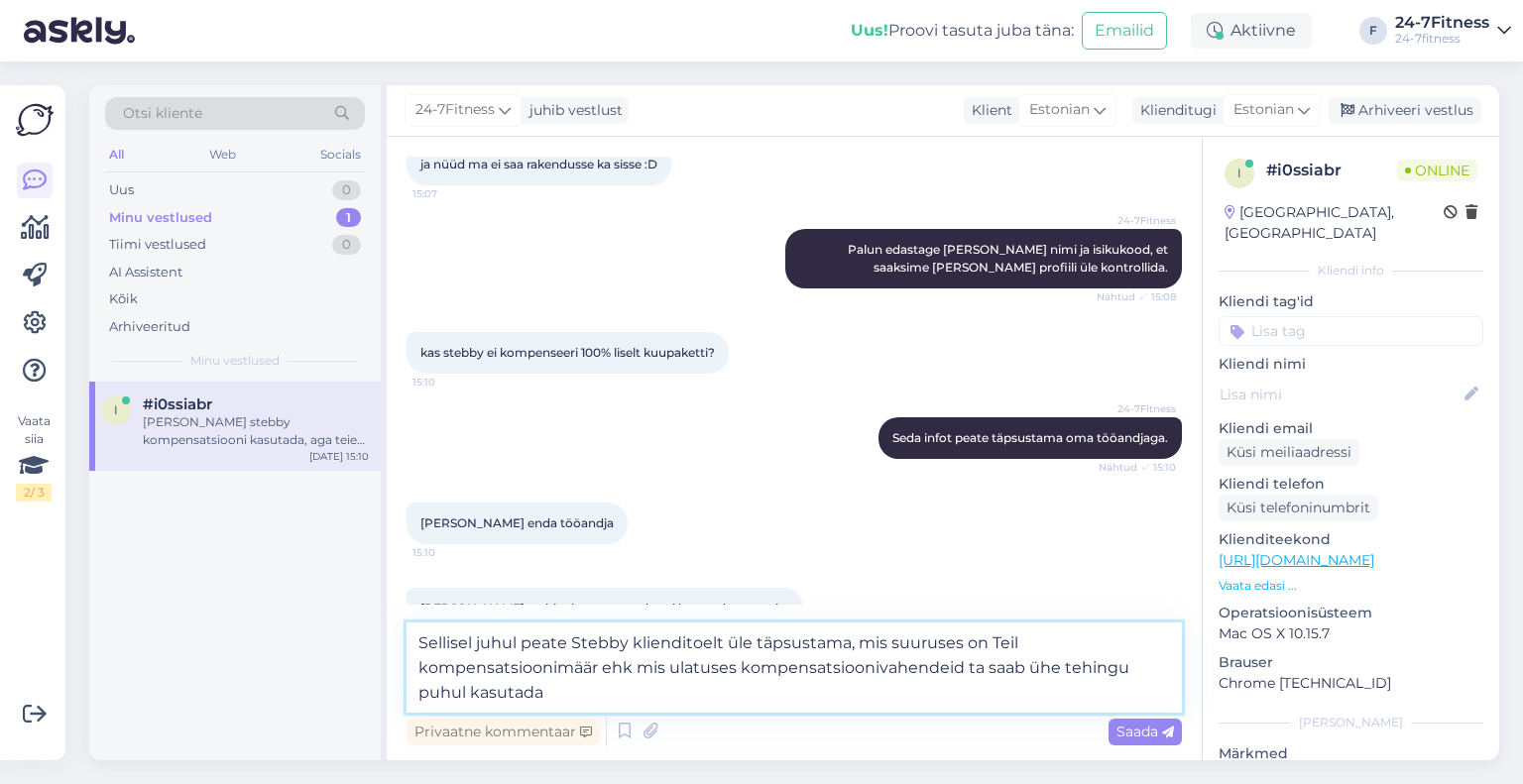 click on "Sellisel juhul peate Stebby klienditoelt üle täpsustama, mis suuruses on Teil kompensatsioonimäär ehk mis ulatuses kompensatsioonivahendeid ta saab ühe tehingu puhul kasutada" at bounding box center [794, 667] 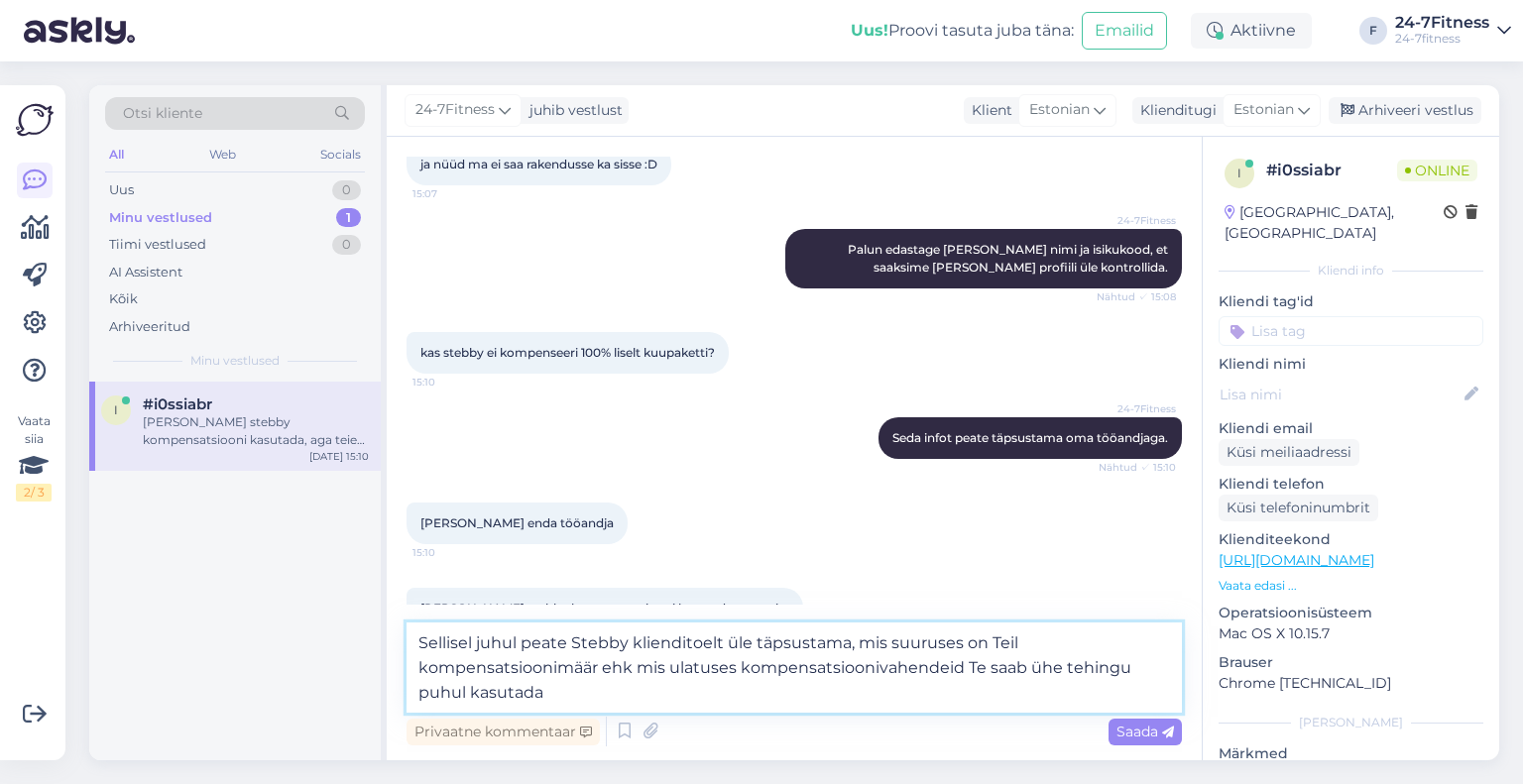 click on "Sellisel juhul peate Stebby klienditoelt üle täpsustama, mis suuruses on Teil kompensatsioonimäär ehk mis ulatuses kompensatsioonivahendeid Te saab ühe tehingu puhul kasutada" at bounding box center (794, 667) 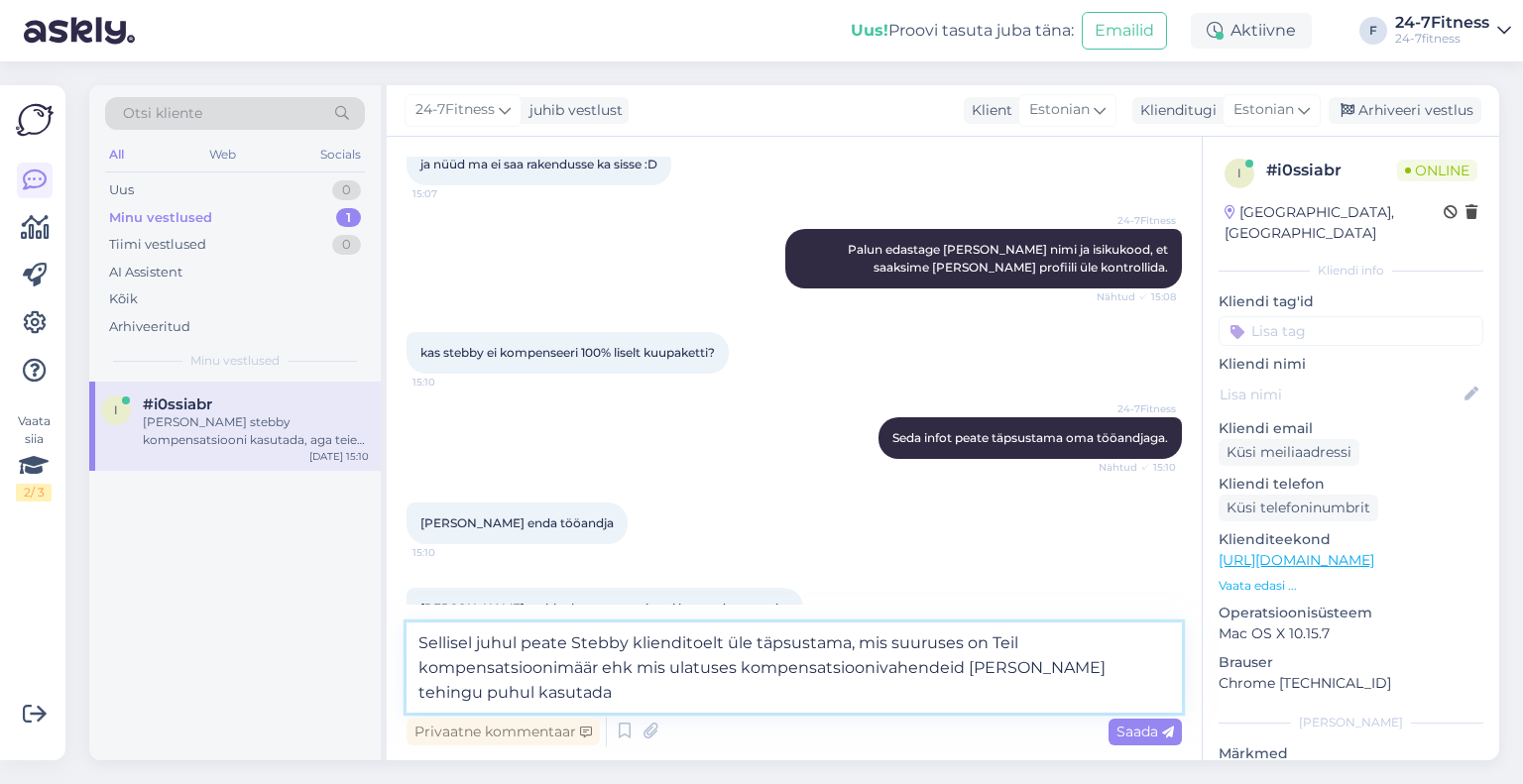 click on "Sellisel juhul peate Stebby klienditoelt üle täpsustama, mis suuruses on Teil kompensatsioonimäär ehk mis ulatuses kompensatsioonivahendeid [PERSON_NAME] tehingu puhul kasutada" at bounding box center (794, 667) 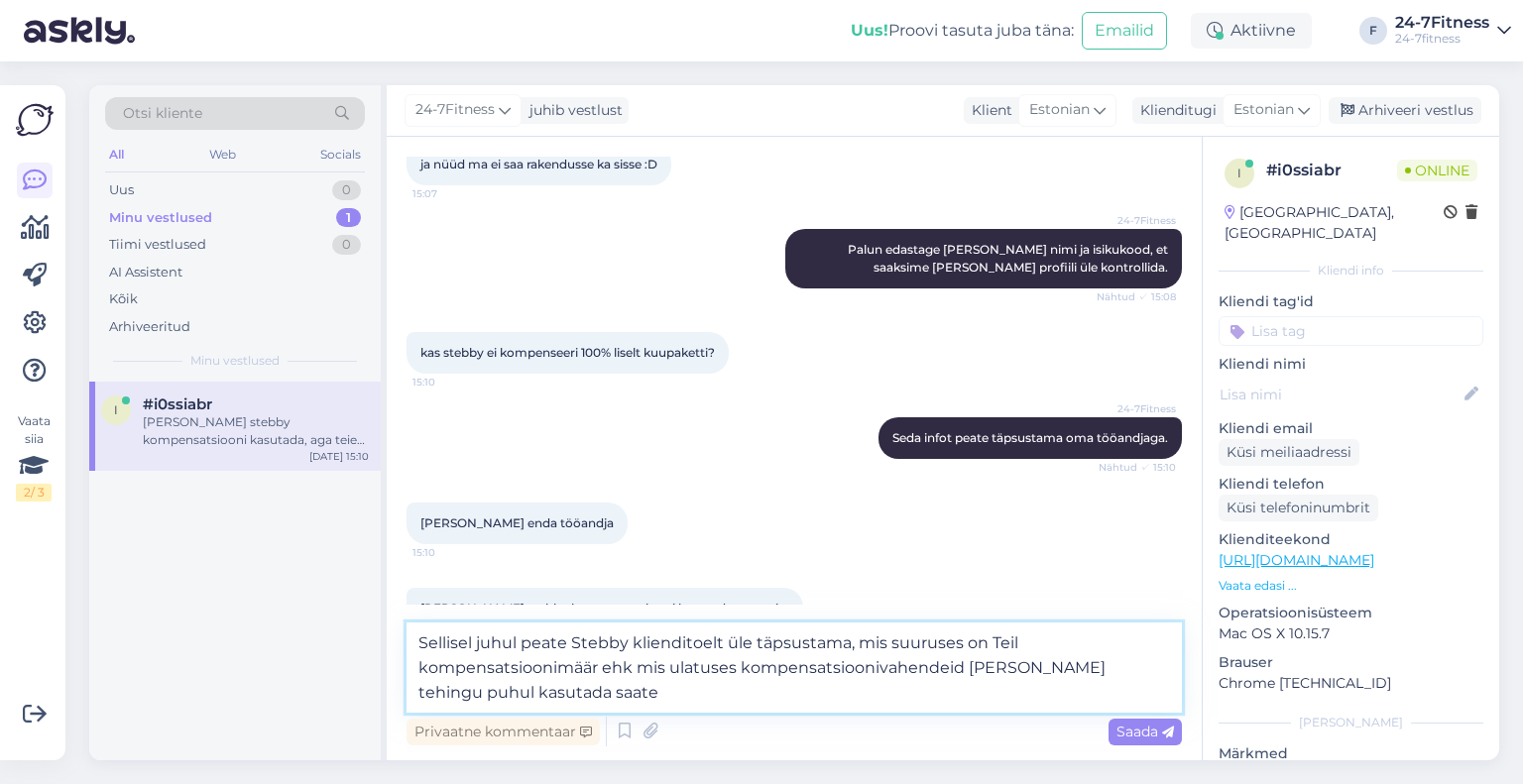 type on "Sellisel juhul peate Stebby klienditoelt üle täpsustama, mis suuruses on Teil kompensatsioonimäär ehk mis ulatuses kompensatsioonivahendeid [PERSON_NAME] tehingu puhul kasutada saate." 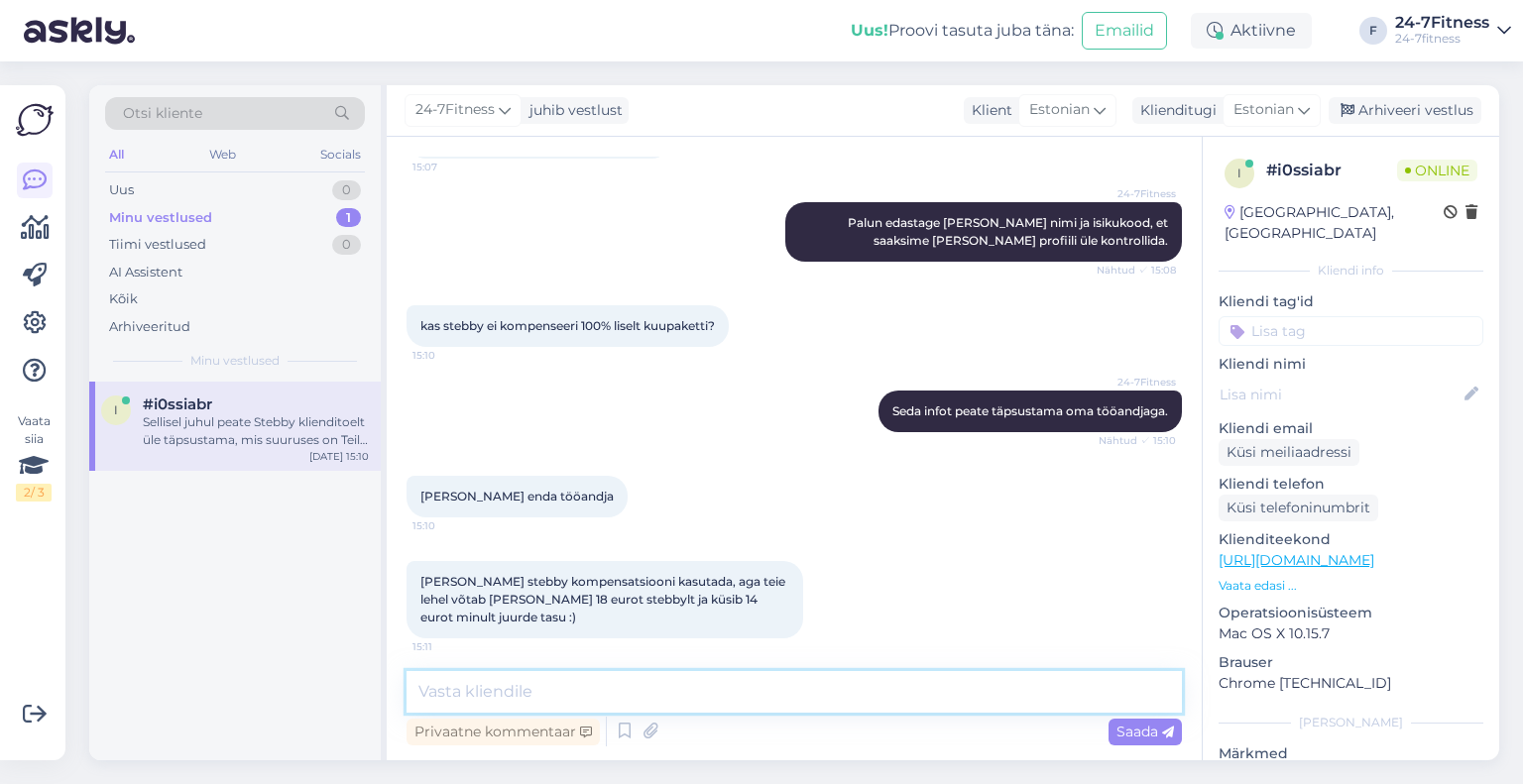 scroll, scrollTop: 2443, scrollLeft: 0, axis: vertical 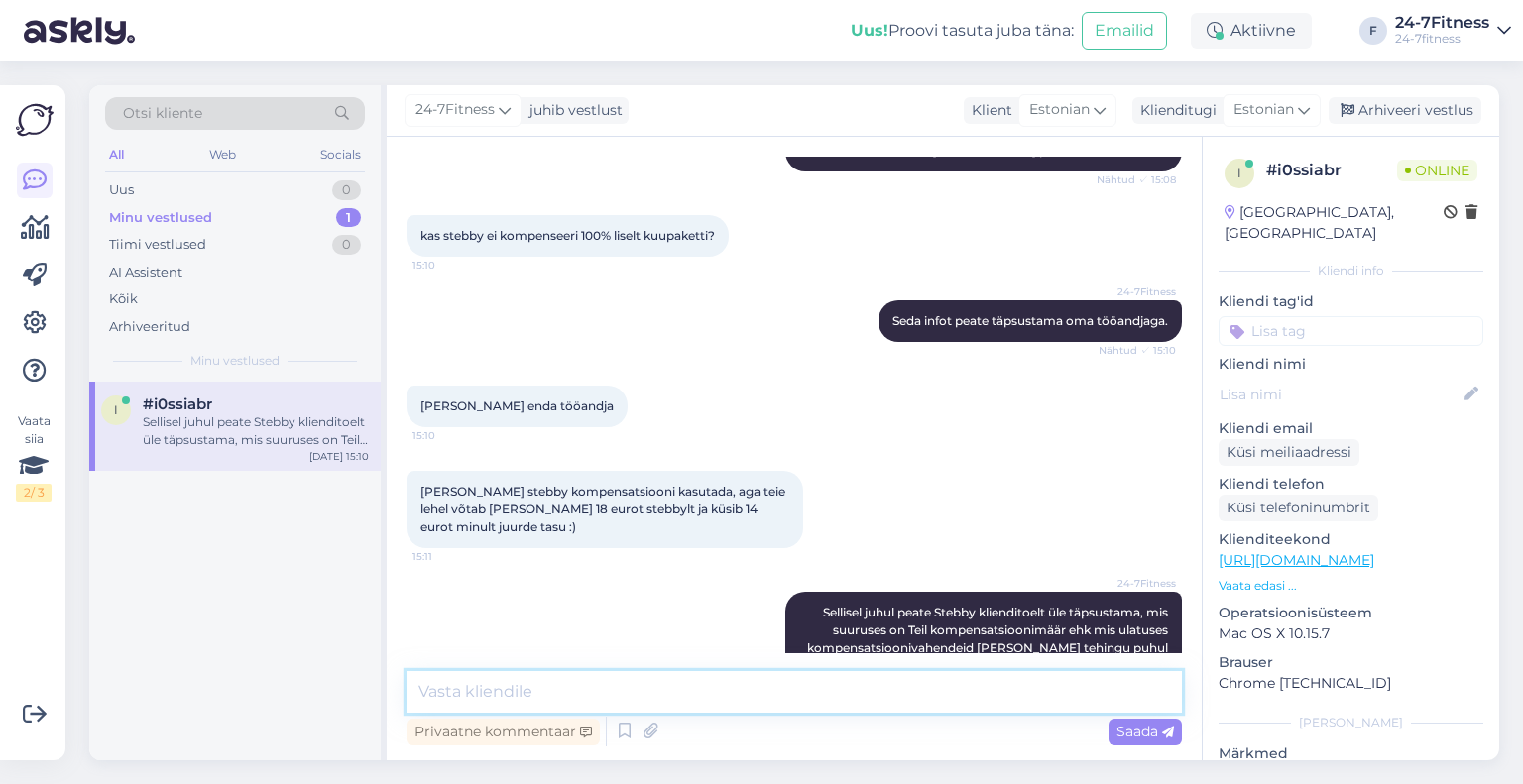 type 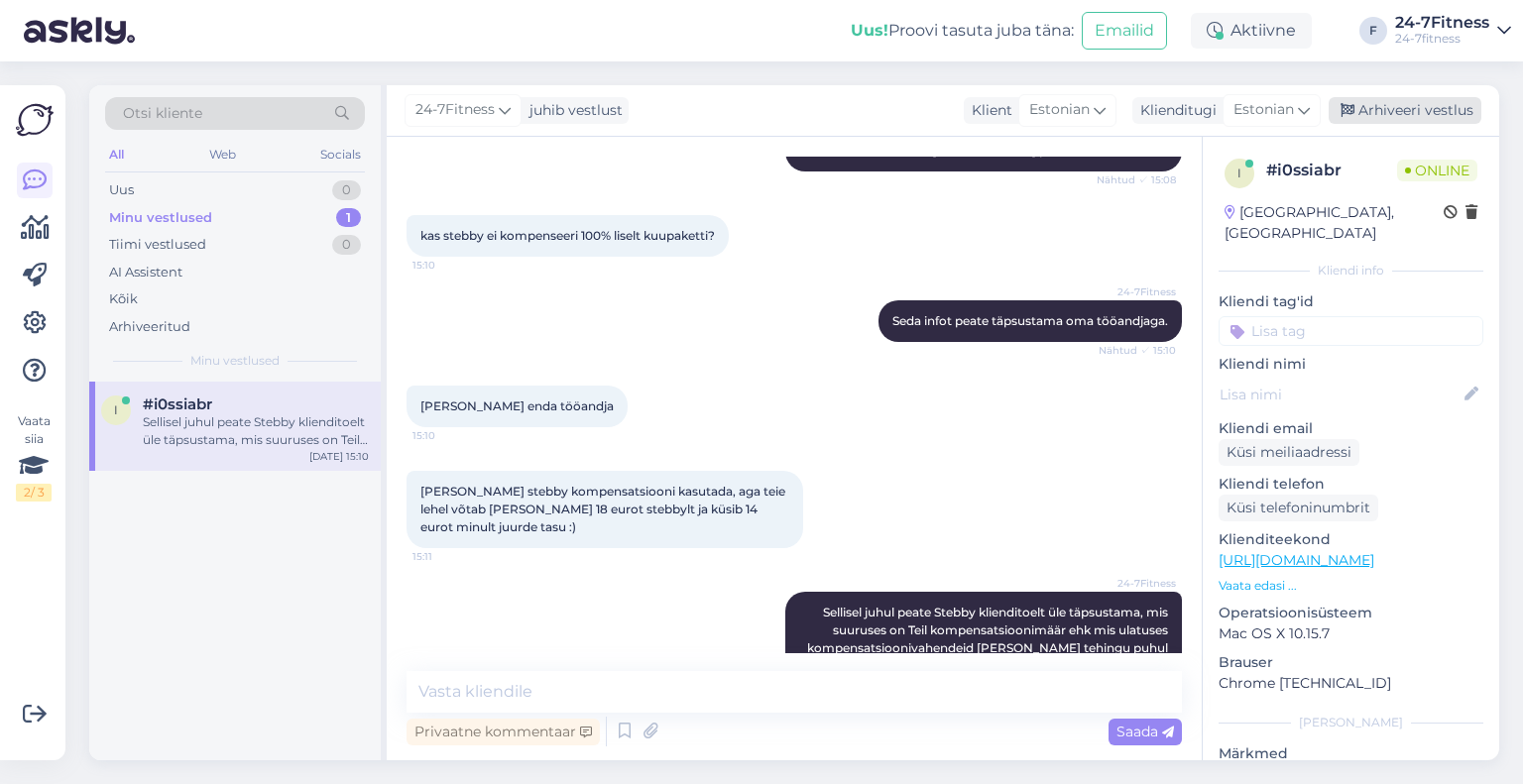 click on "Arhiveeri vestlus" at bounding box center (1405, 110) 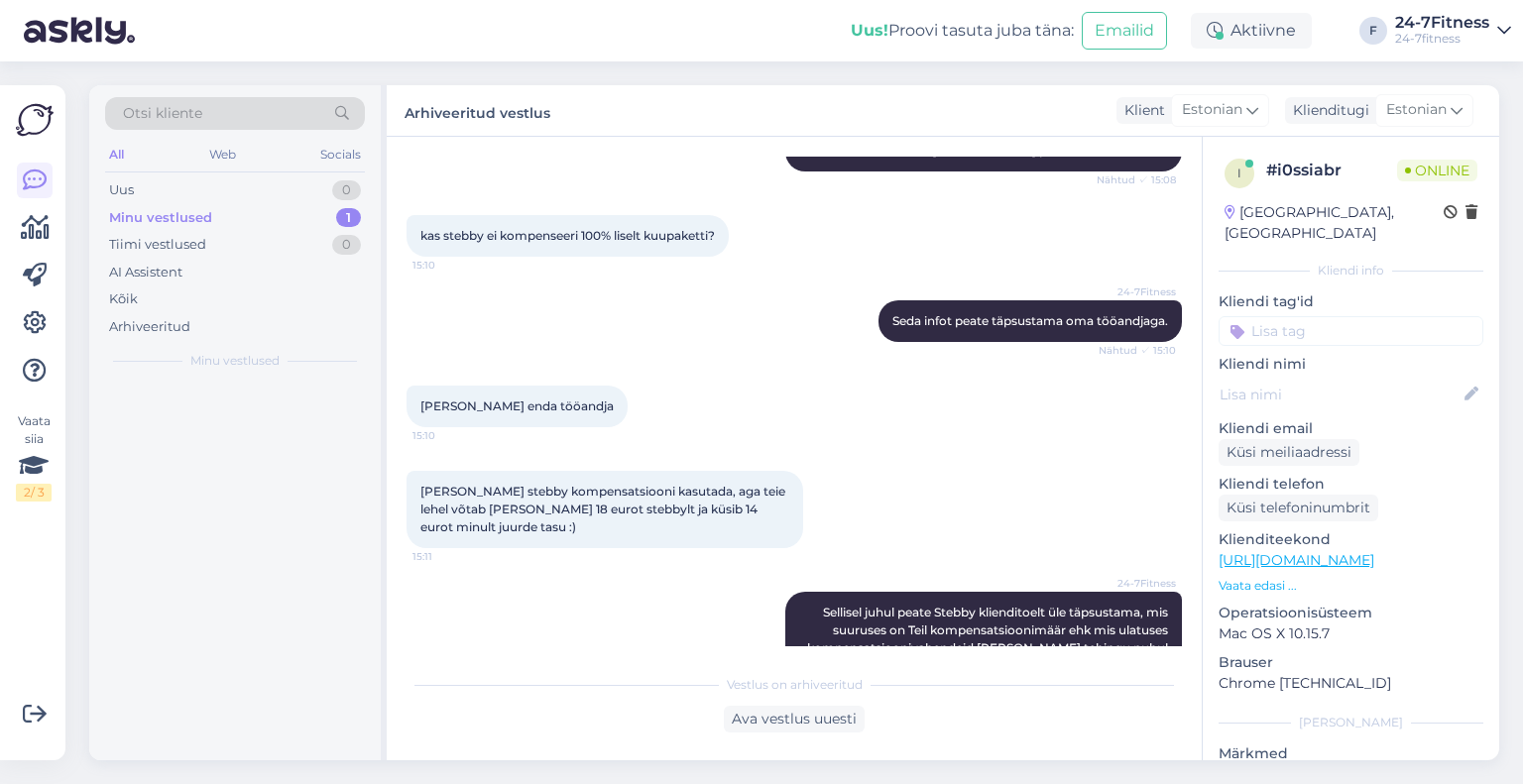 scroll, scrollTop: 2450, scrollLeft: 0, axis: vertical 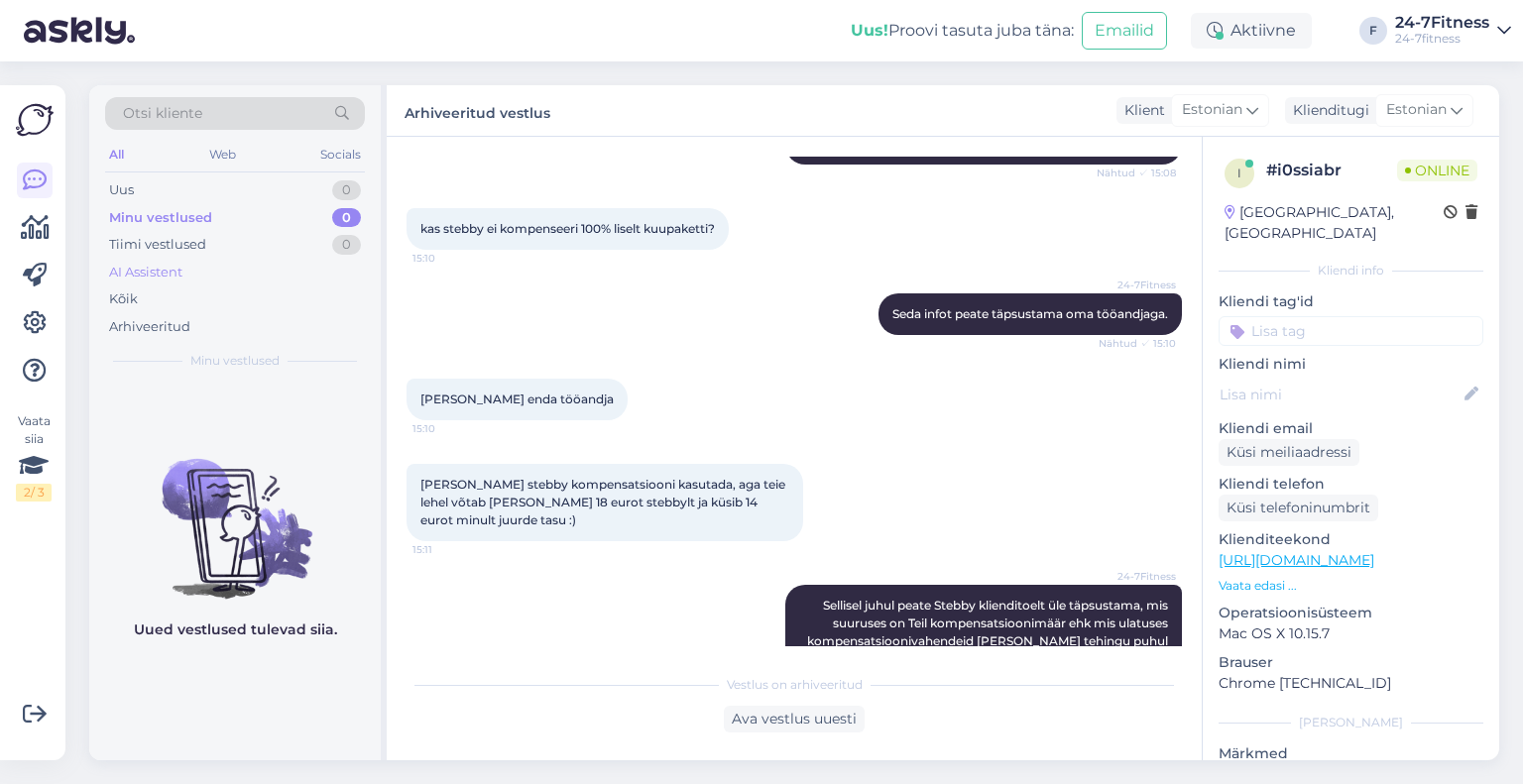 click on "AI Assistent" at bounding box center [146, 273] 